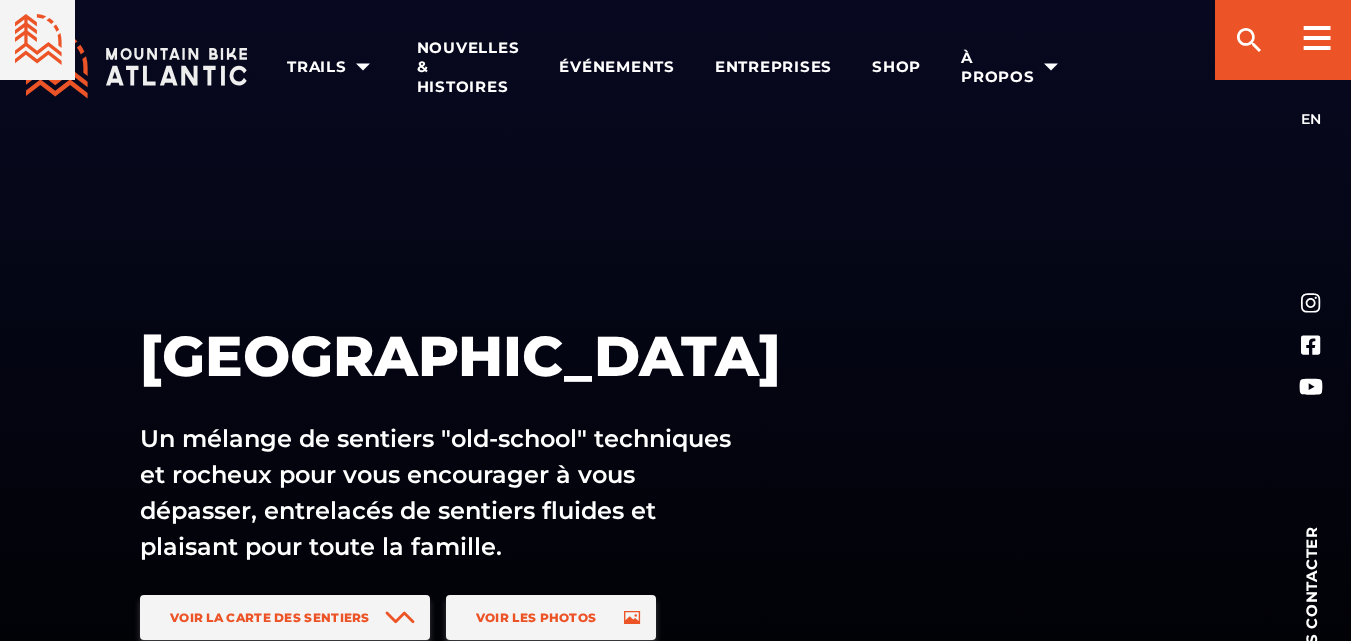 scroll, scrollTop: 1747, scrollLeft: 0, axis: vertical 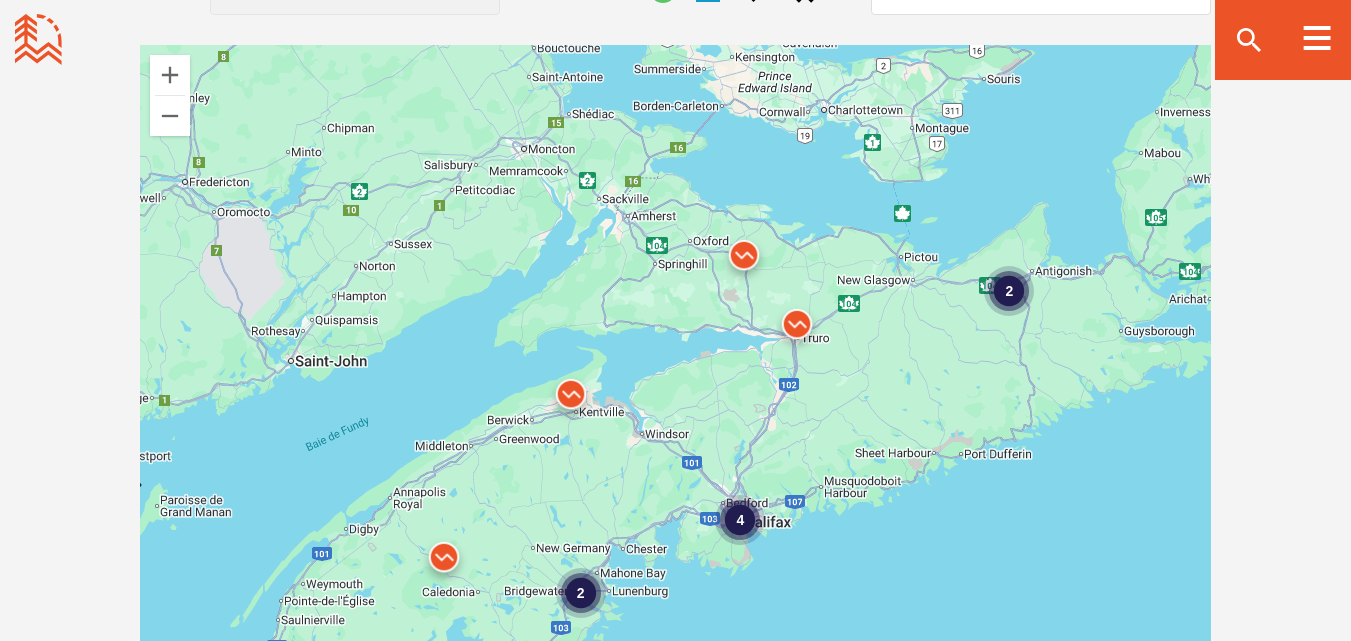 drag, startPoint x: 581, startPoint y: 497, endPoint x: 921, endPoint y: 390, distance: 356.43933 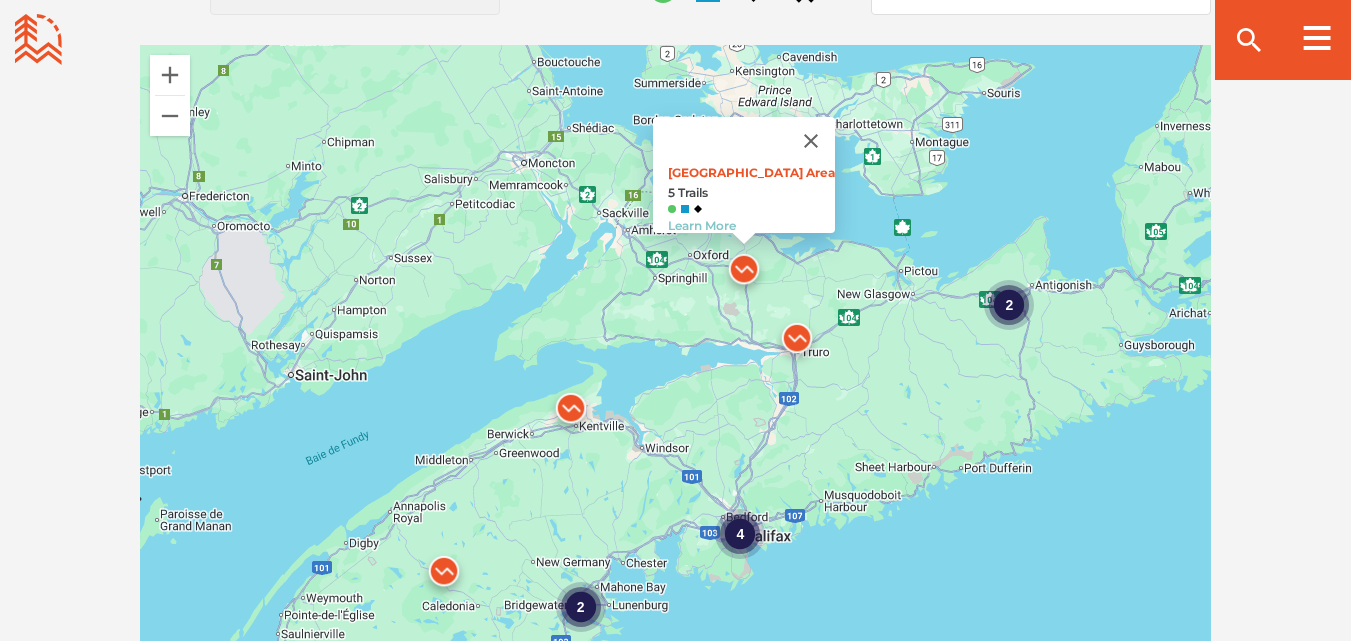 click at bounding box center [744, 274] 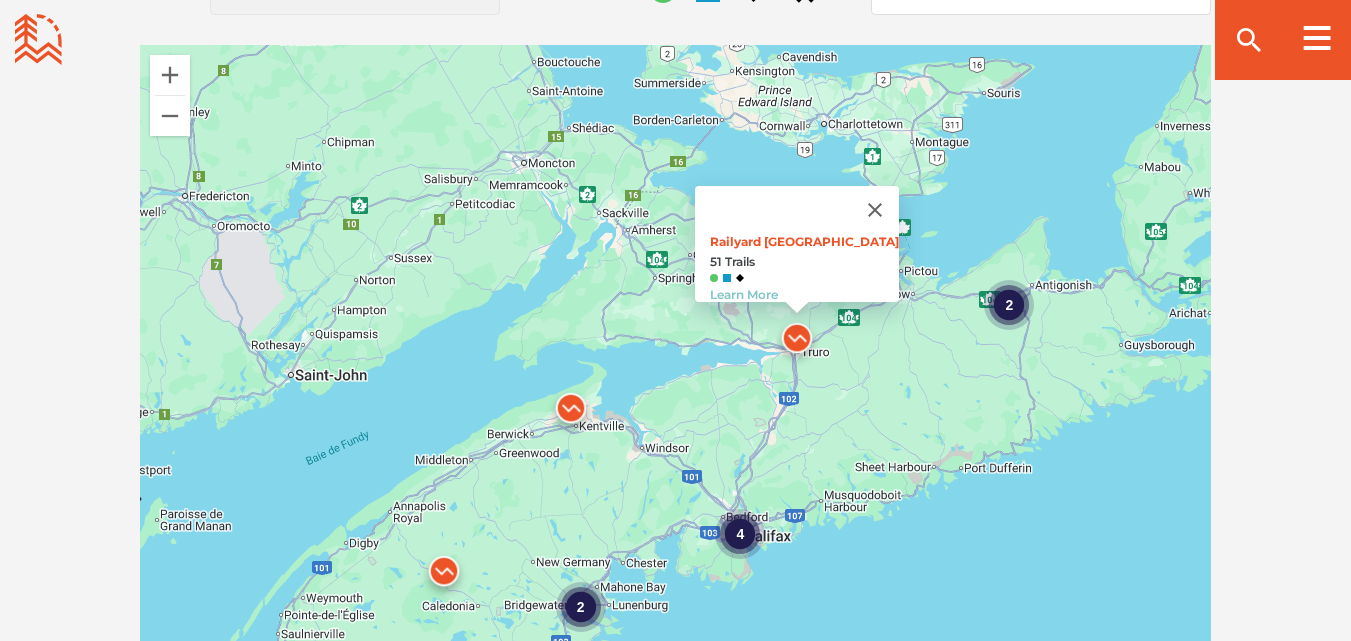click on "2" at bounding box center (1009, 305) 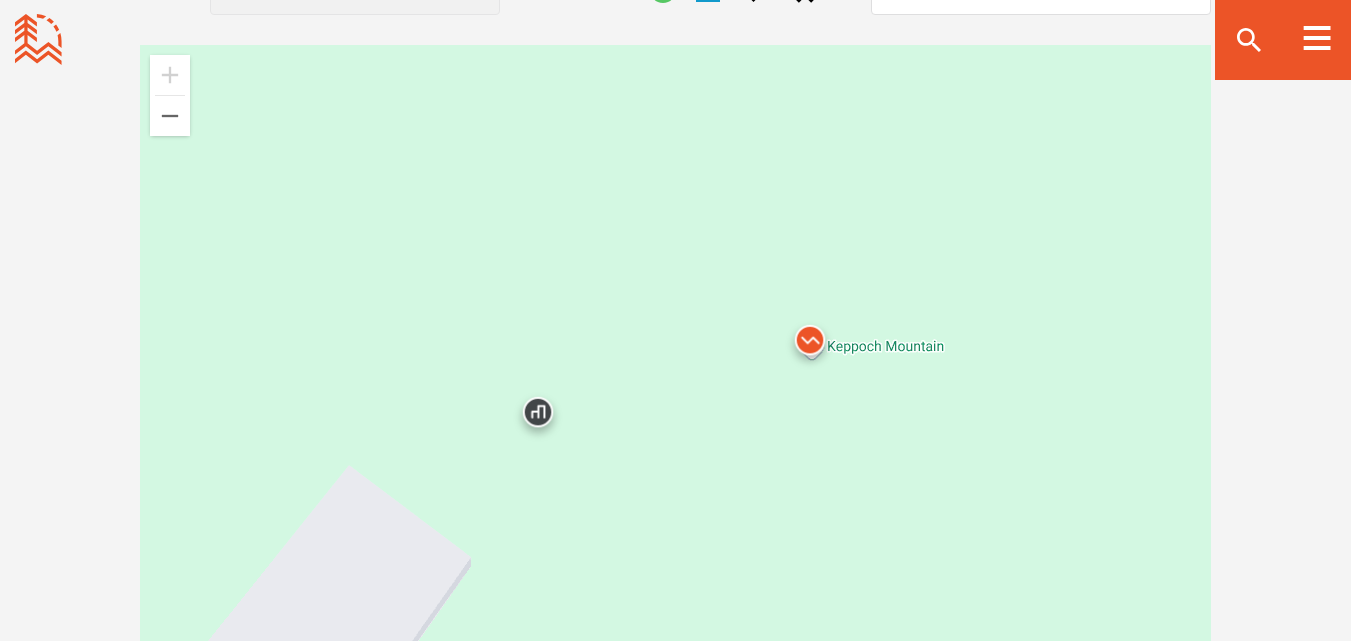 click on "Railyard Mountain Bike Park 51 Trails Learn More" at bounding box center (675, 395) 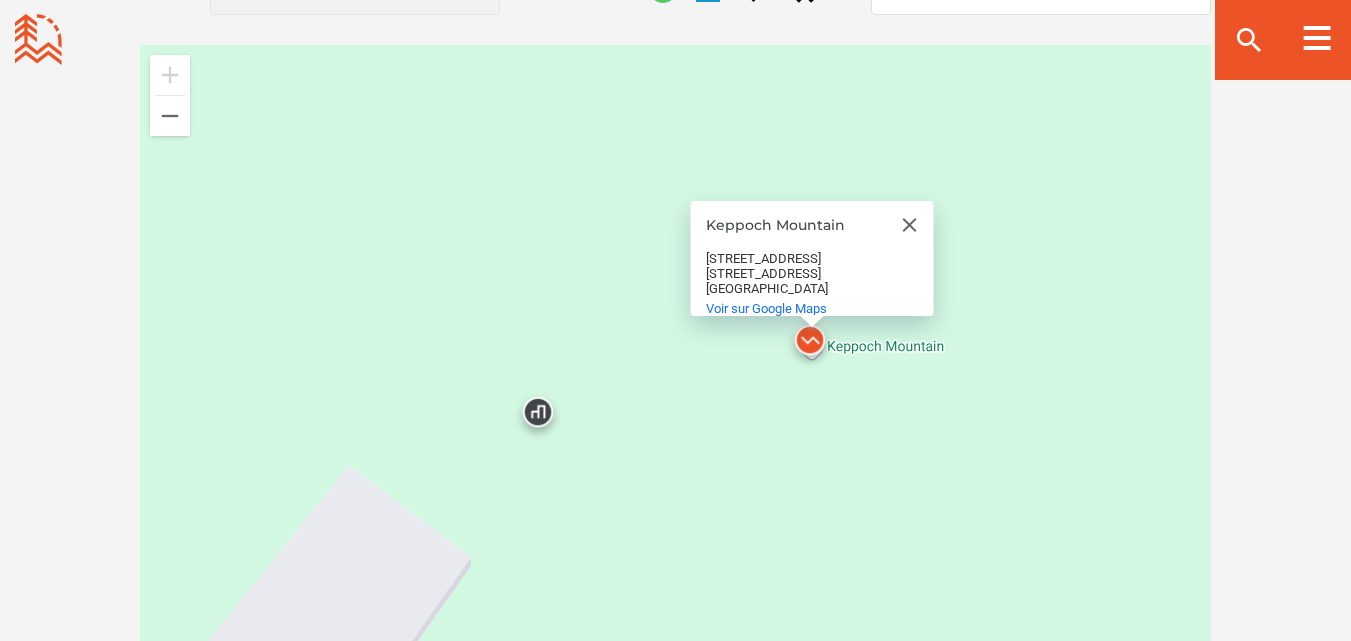 click on "Keppoch Mountain                     Keppoch Mountain                 [STREET_ADDRESS]             Voir sur Google Maps" at bounding box center (675, 395) 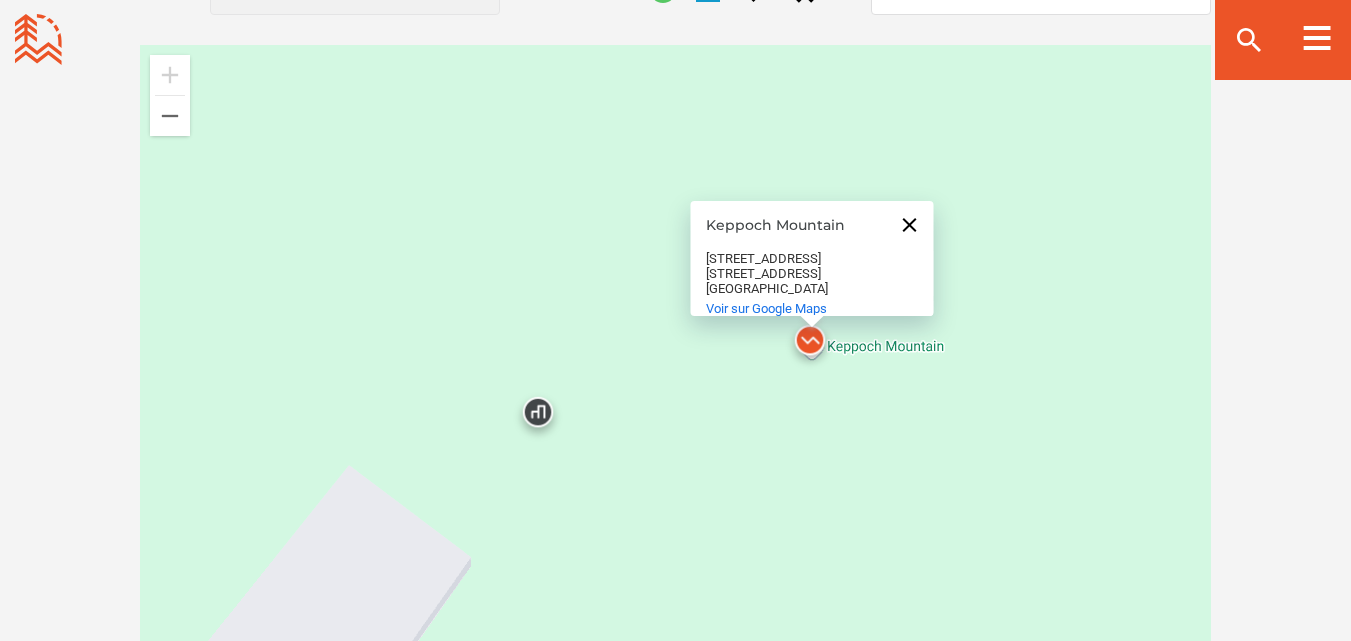 click at bounding box center [909, 225] 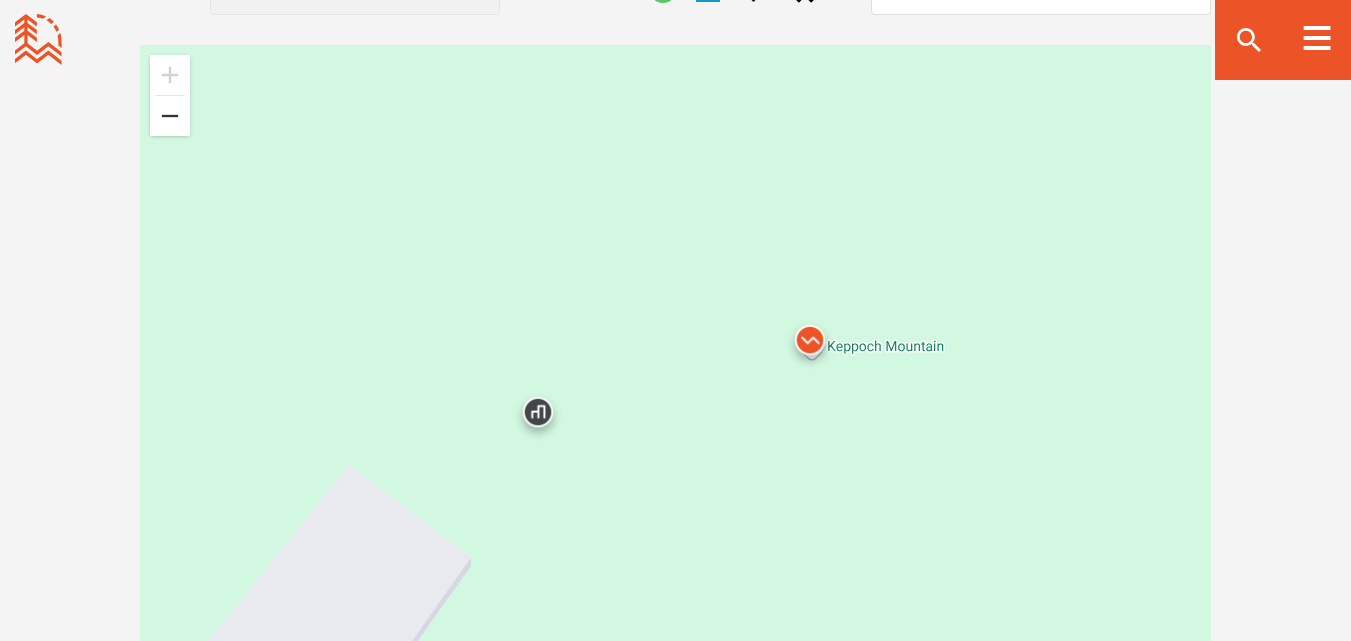 click at bounding box center (170, 116) 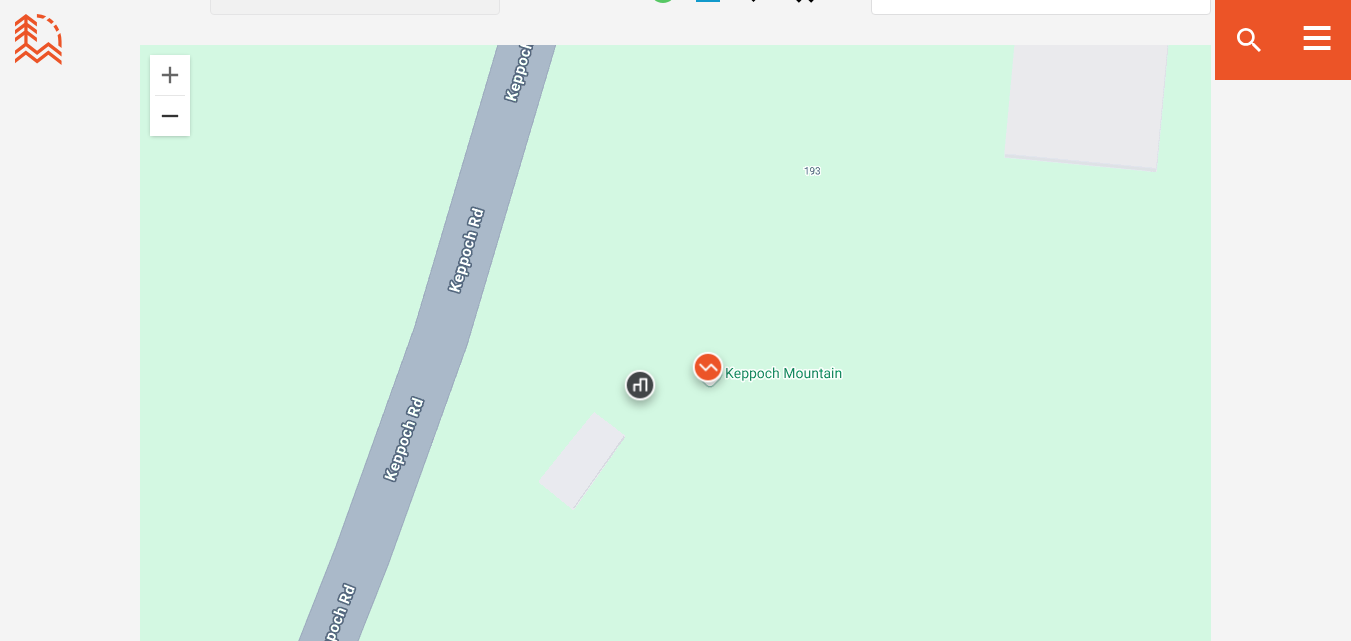 click at bounding box center (170, 116) 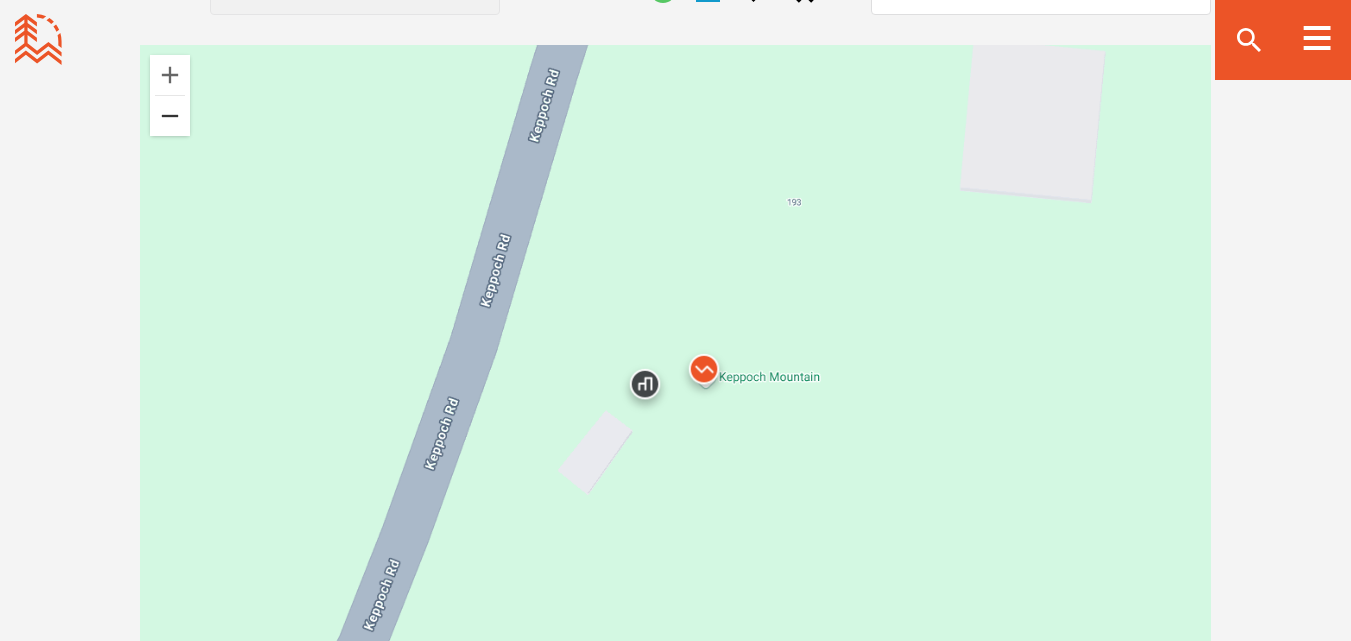 click at bounding box center (170, 116) 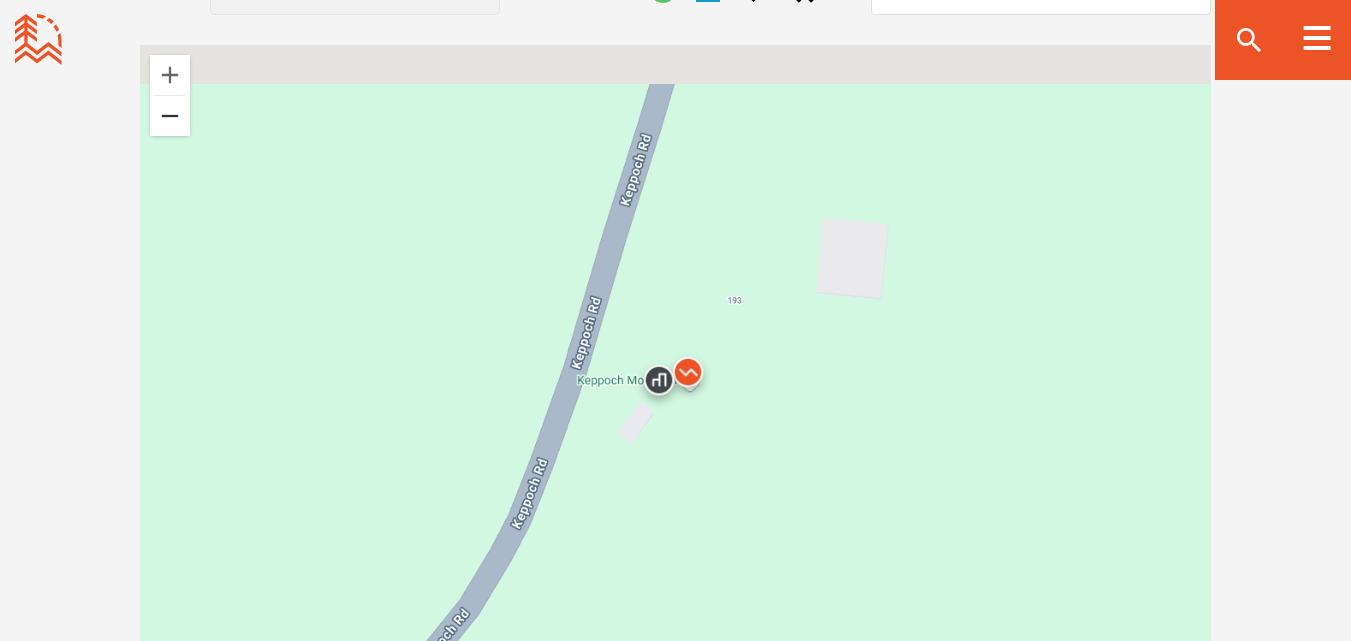 click at bounding box center [170, 116] 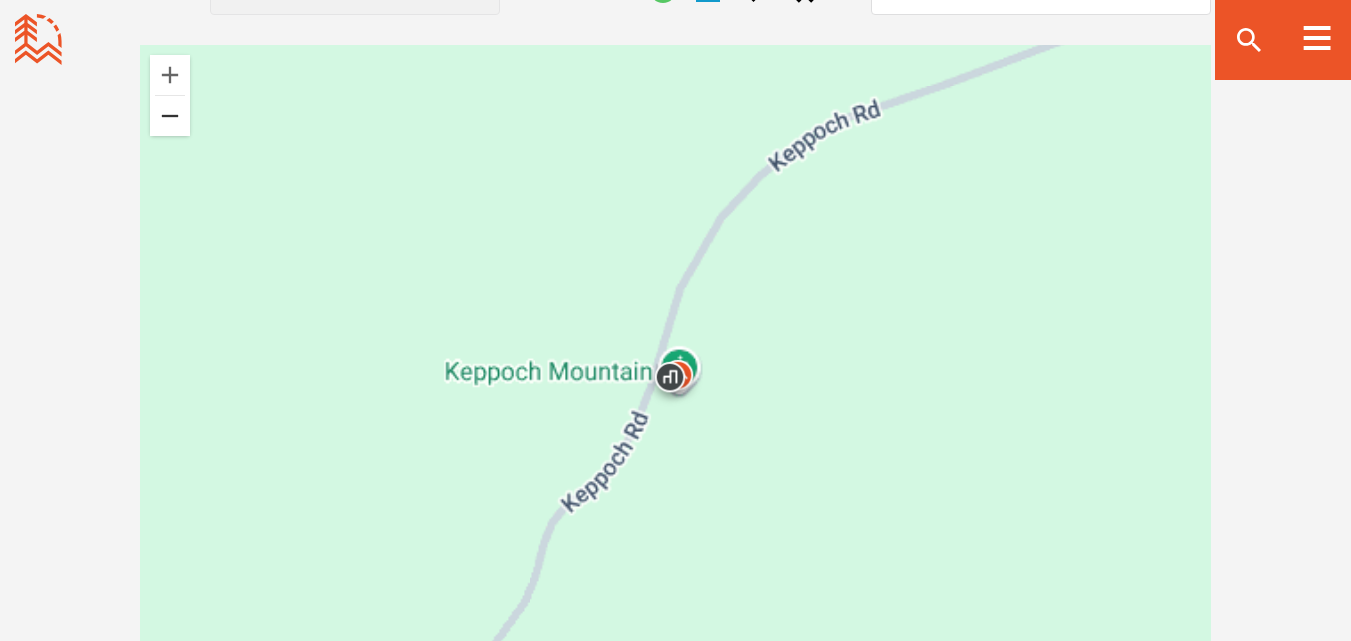 click at bounding box center [170, 116] 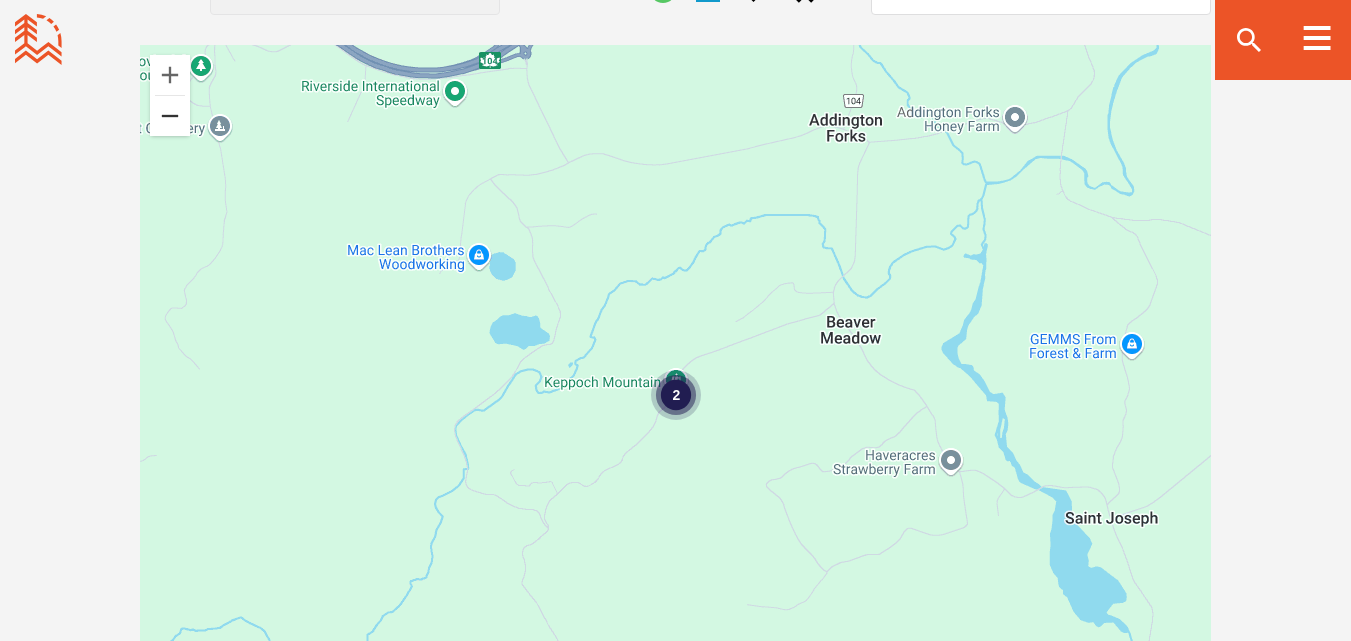 click at bounding box center [170, 116] 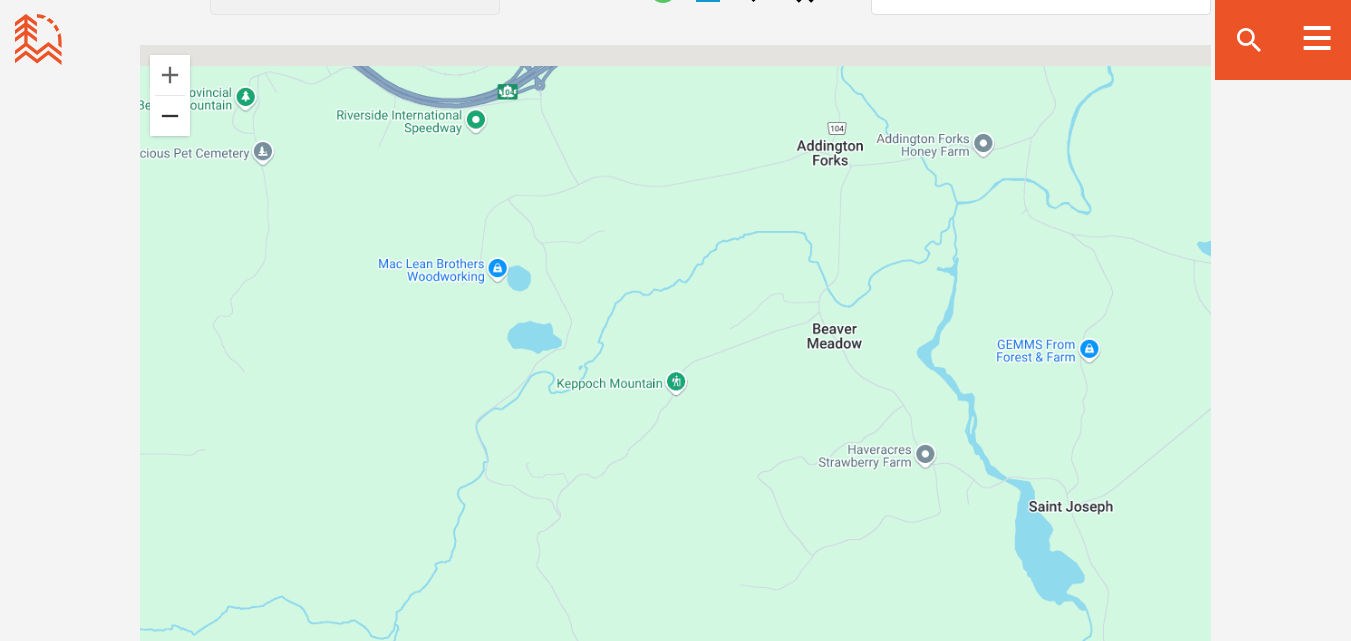 click at bounding box center (170, 116) 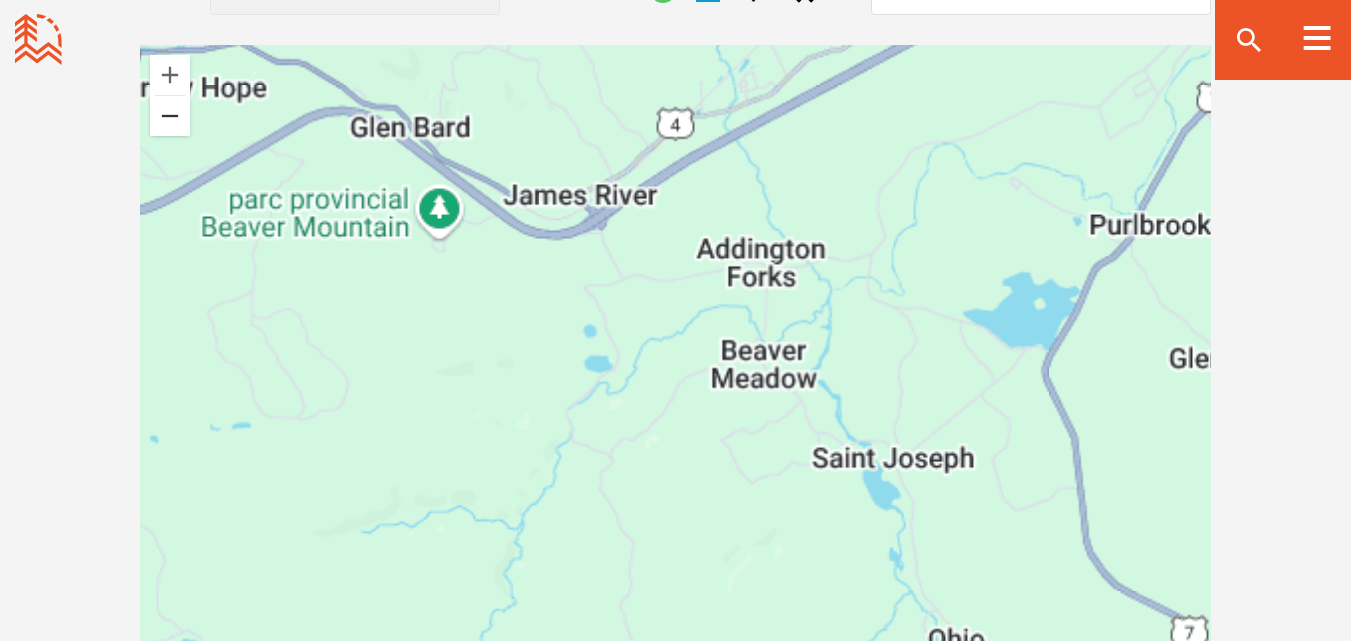 click at bounding box center (170, 116) 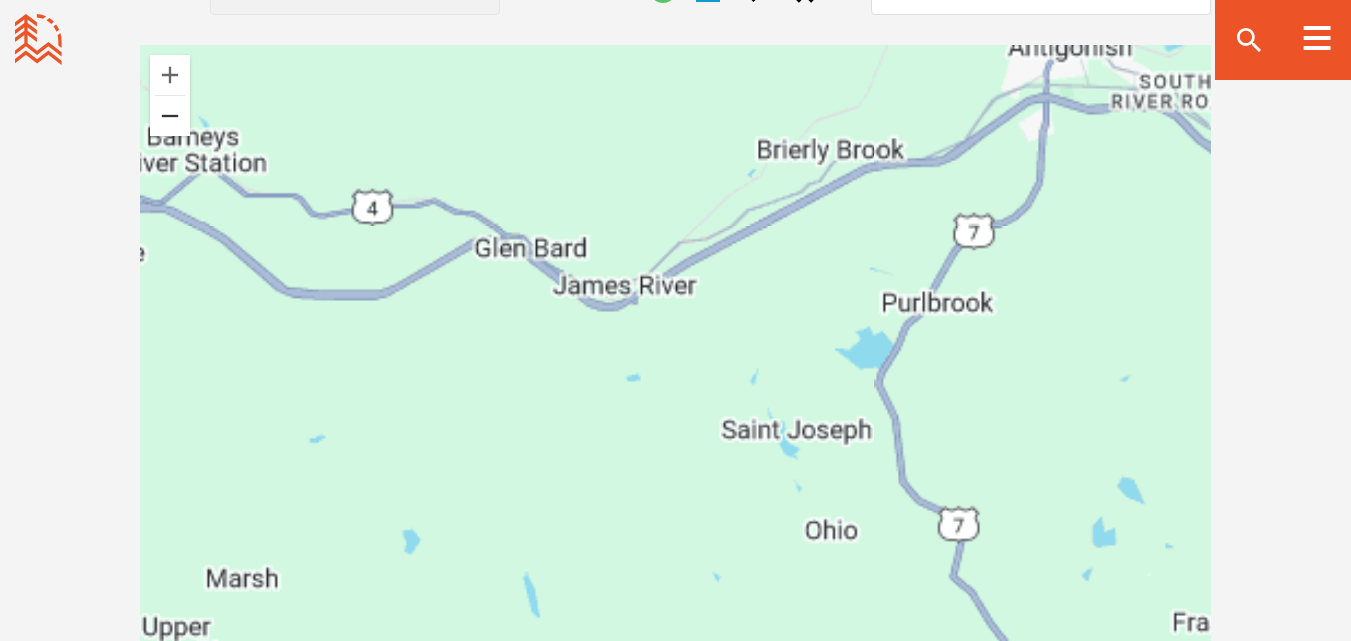 click at bounding box center (170, 116) 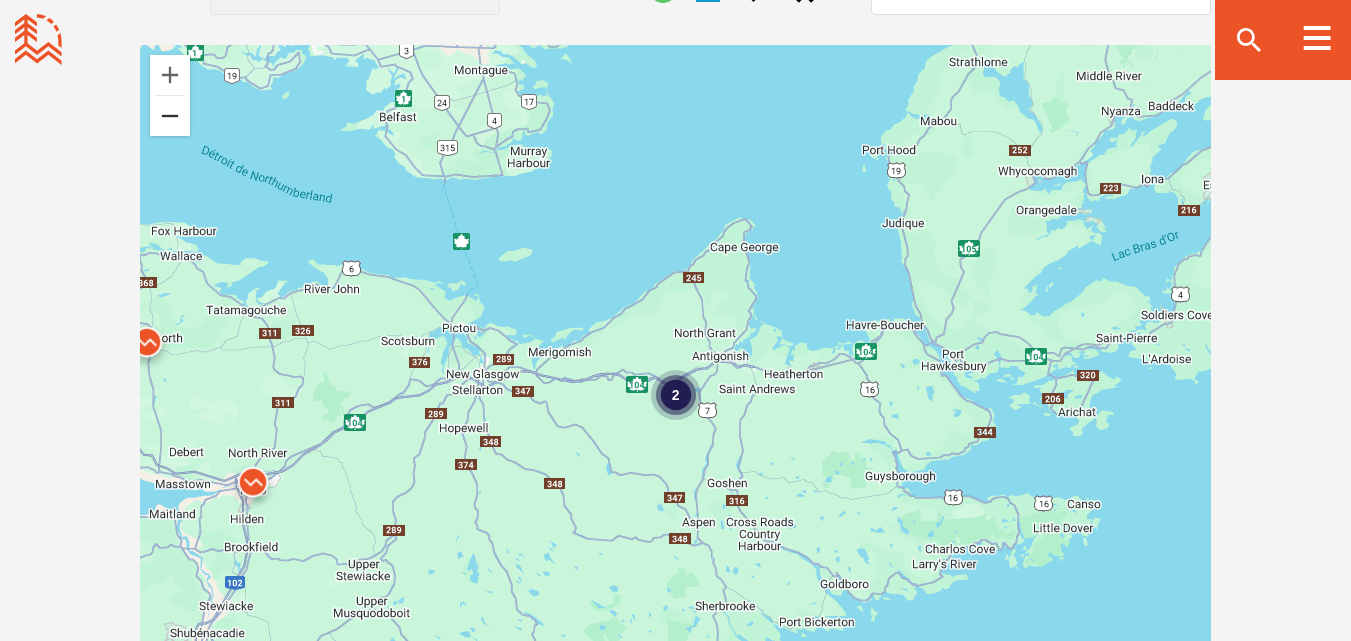 click at bounding box center [170, 116] 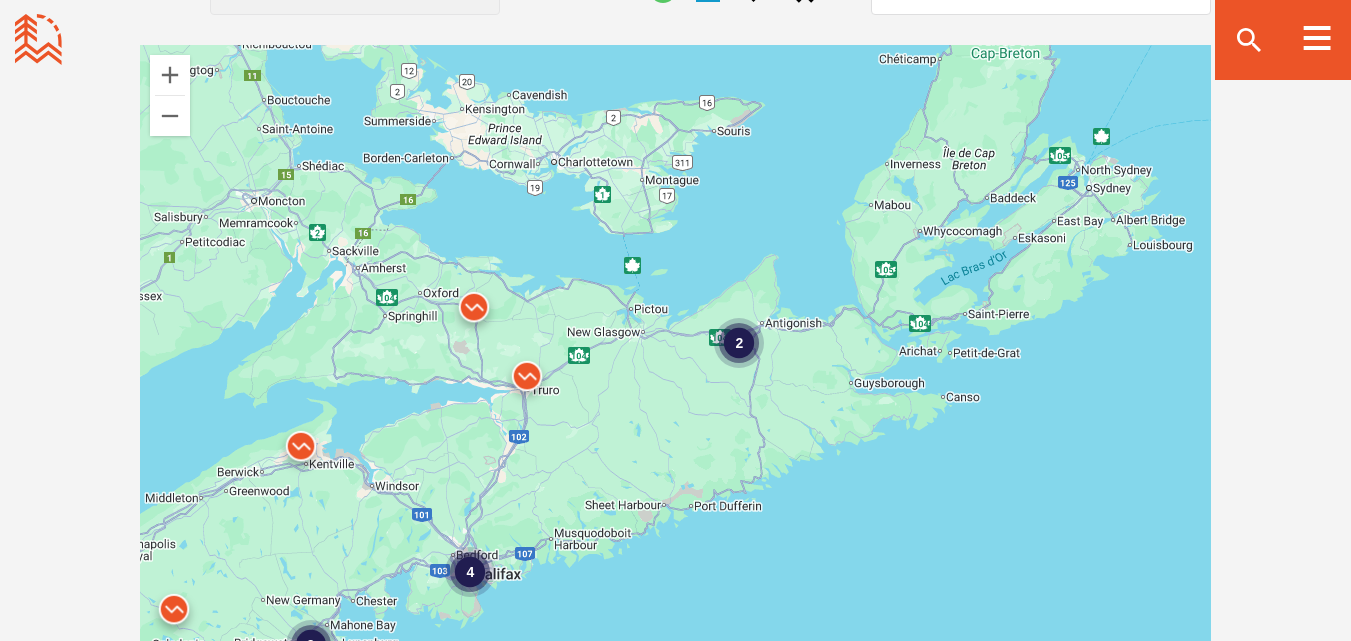 drag, startPoint x: 493, startPoint y: 454, endPoint x: 565, endPoint y: 398, distance: 91.214035 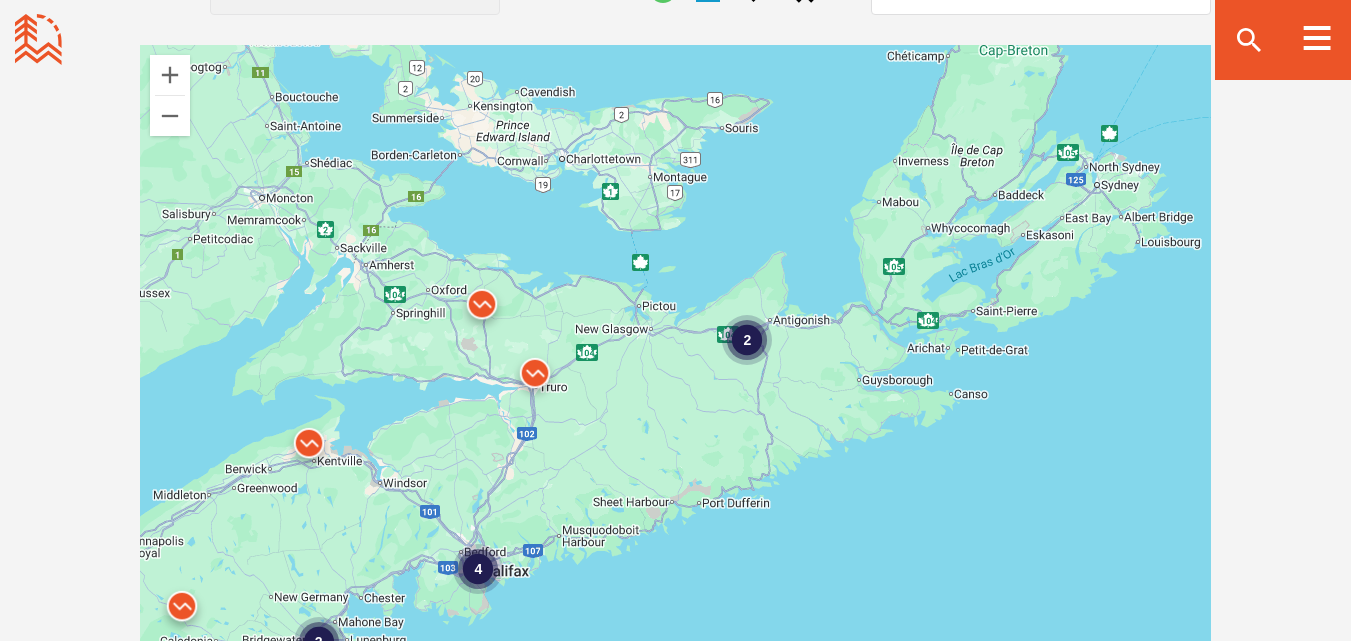 click at bounding box center (535, 378) 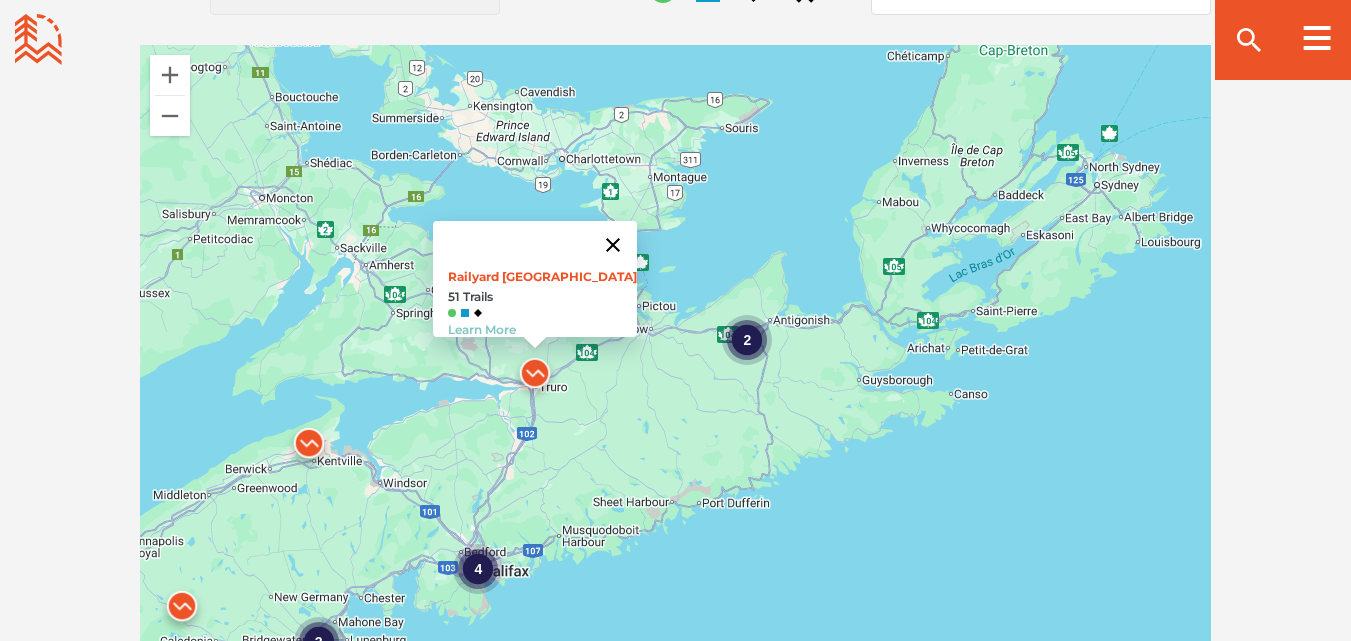 click at bounding box center (613, 245) 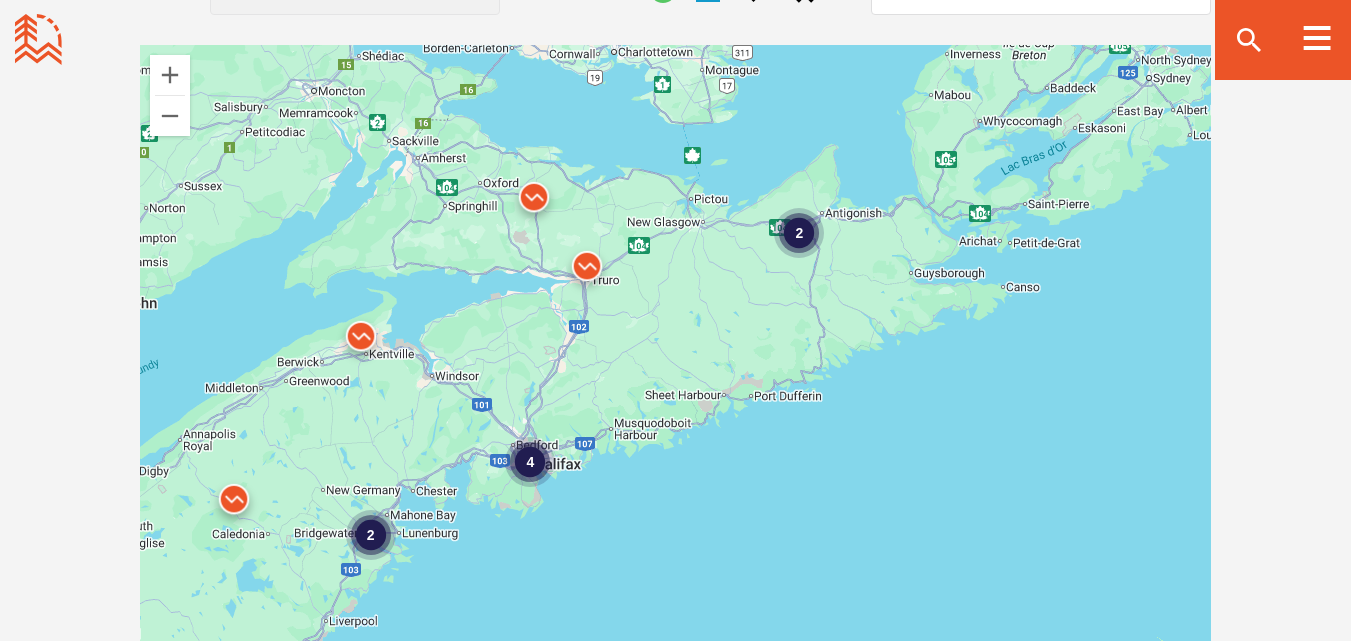 drag, startPoint x: 599, startPoint y: 441, endPoint x: 671, endPoint y: 304, distance: 154.76756 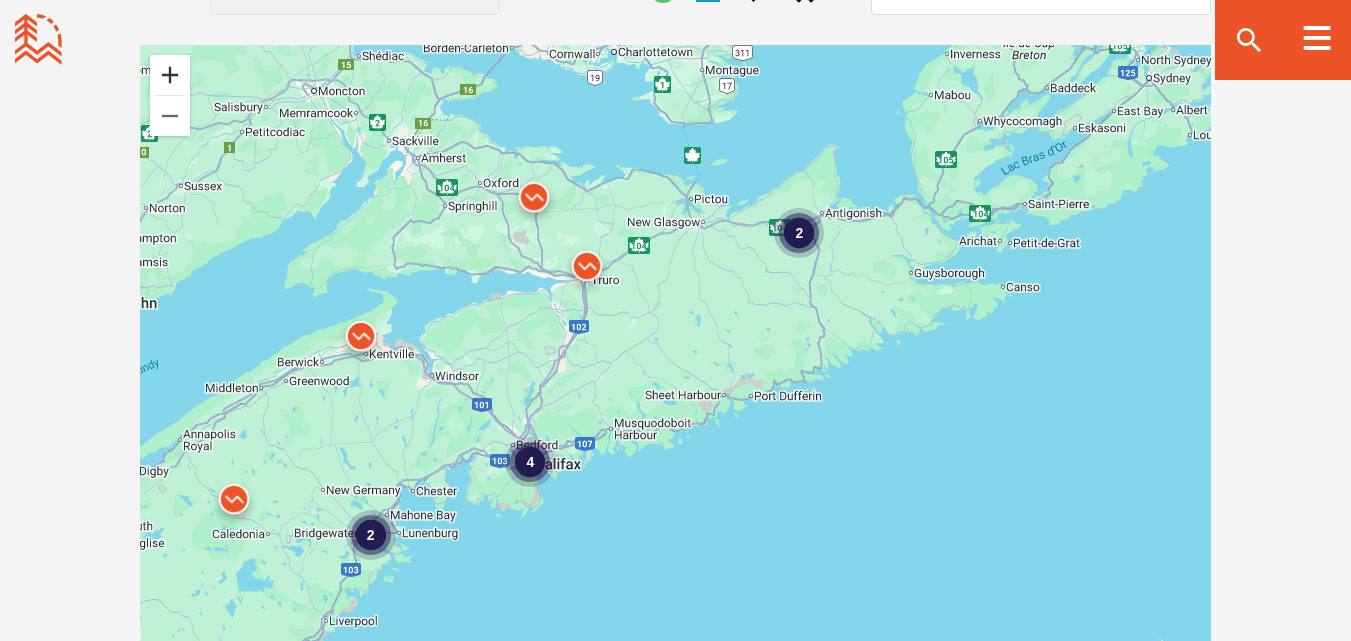 click at bounding box center [170, 75] 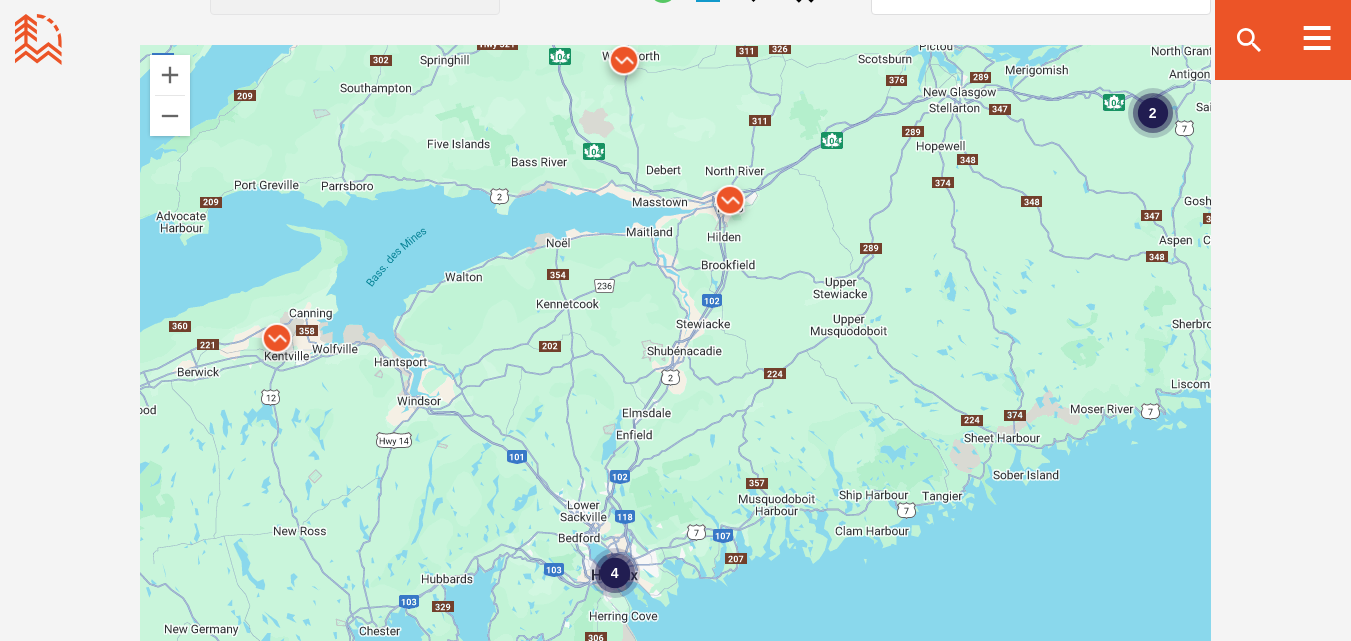 drag, startPoint x: 544, startPoint y: 249, endPoint x: 776, endPoint y: 292, distance: 235.95126 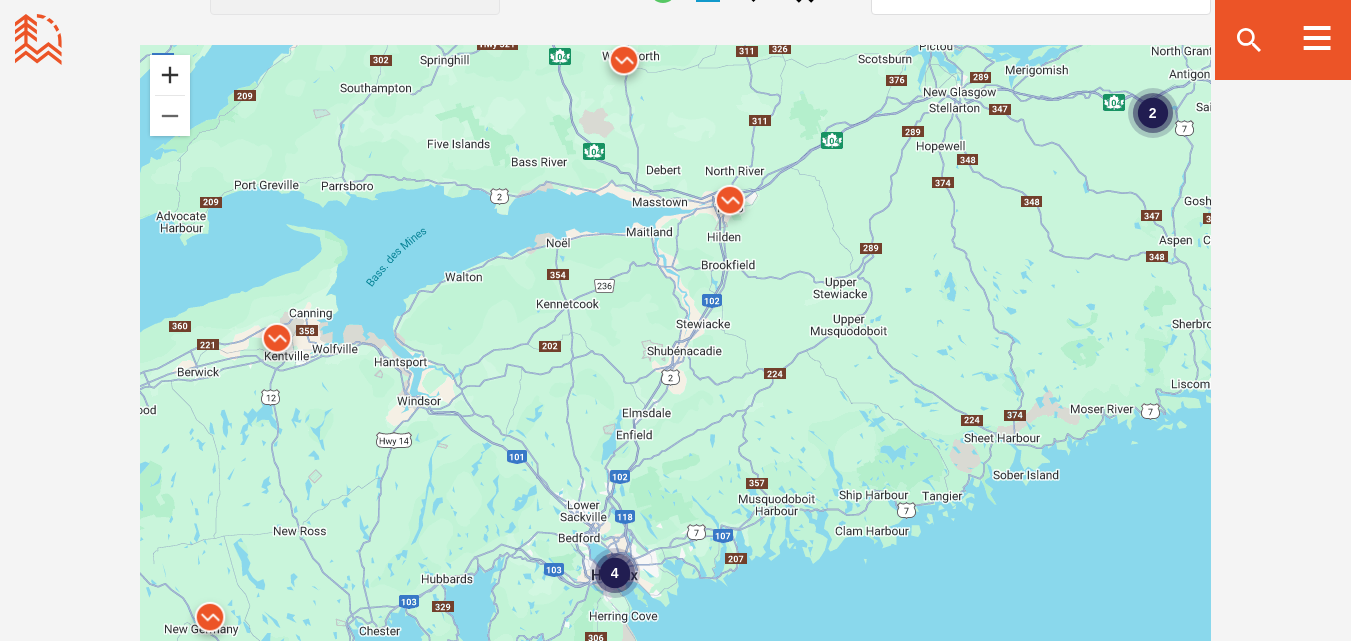 click at bounding box center (170, 75) 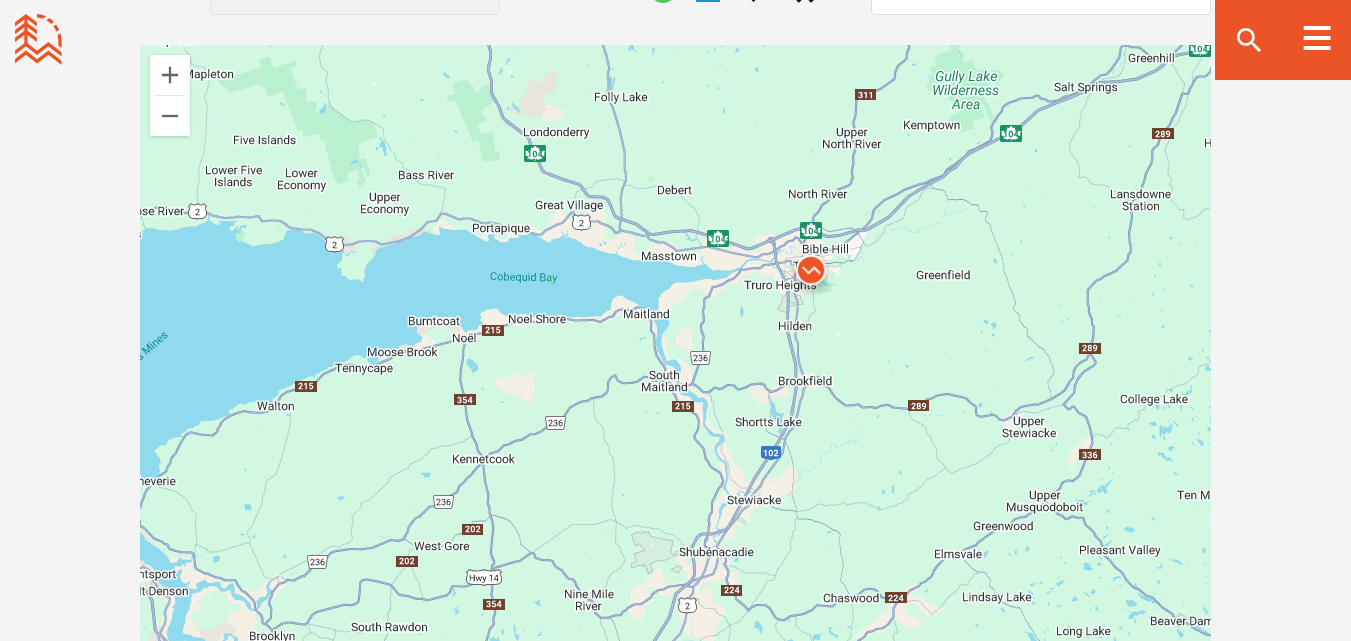 drag, startPoint x: 899, startPoint y: 157, endPoint x: 922, endPoint y: 405, distance: 249.06425 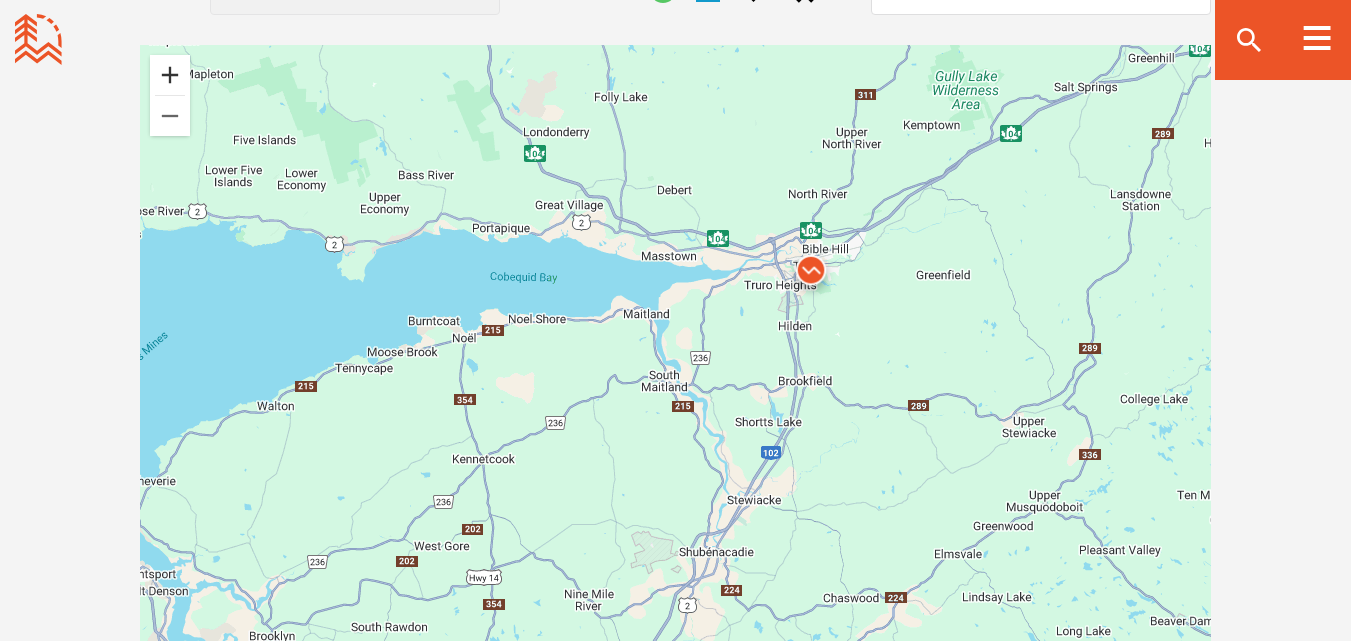 click at bounding box center [170, 75] 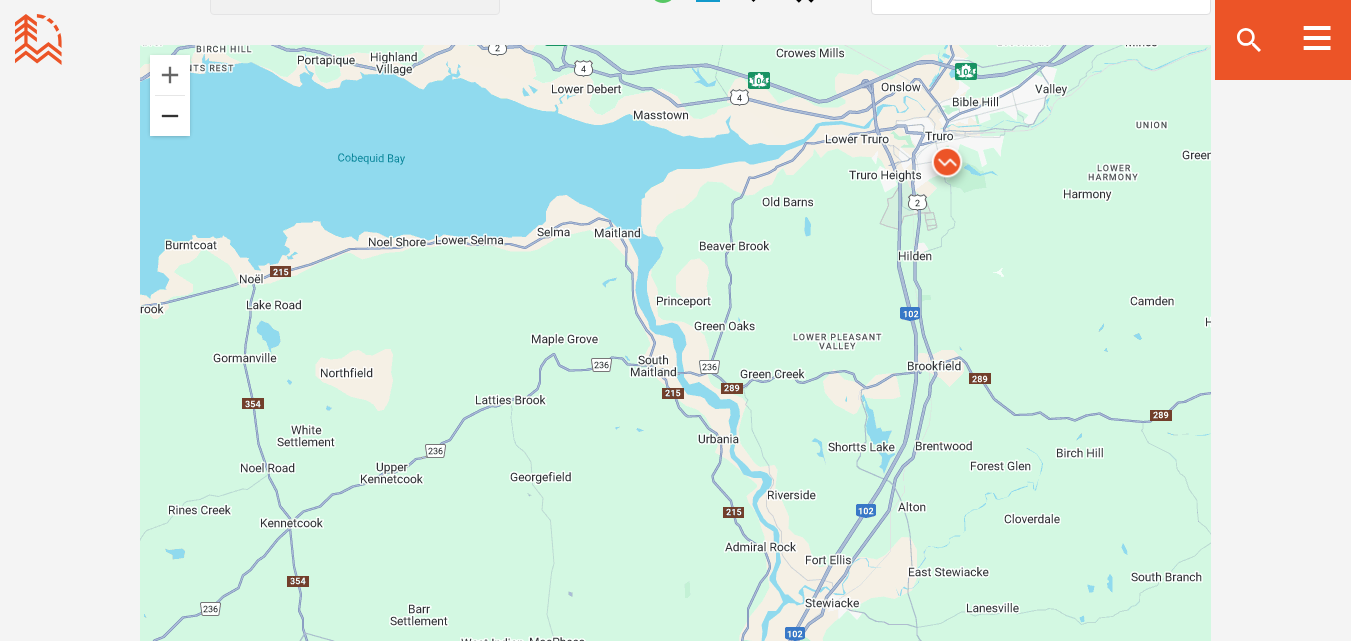 click at bounding box center [170, 116] 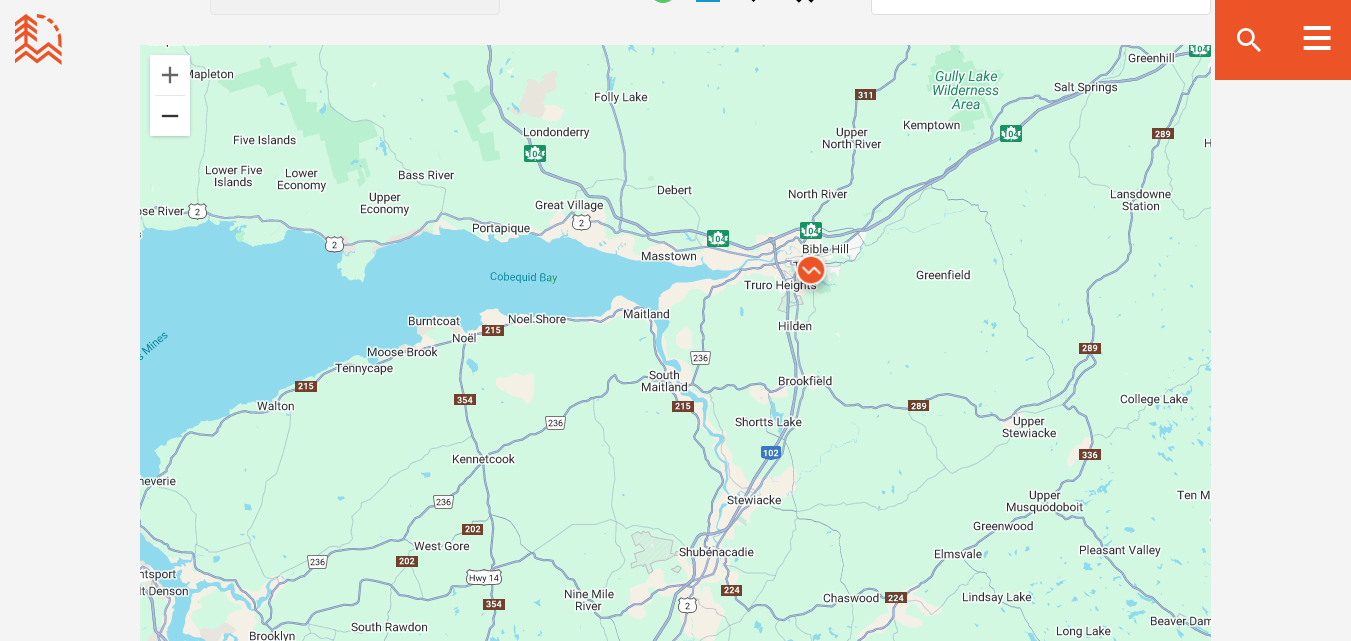 click at bounding box center [170, 116] 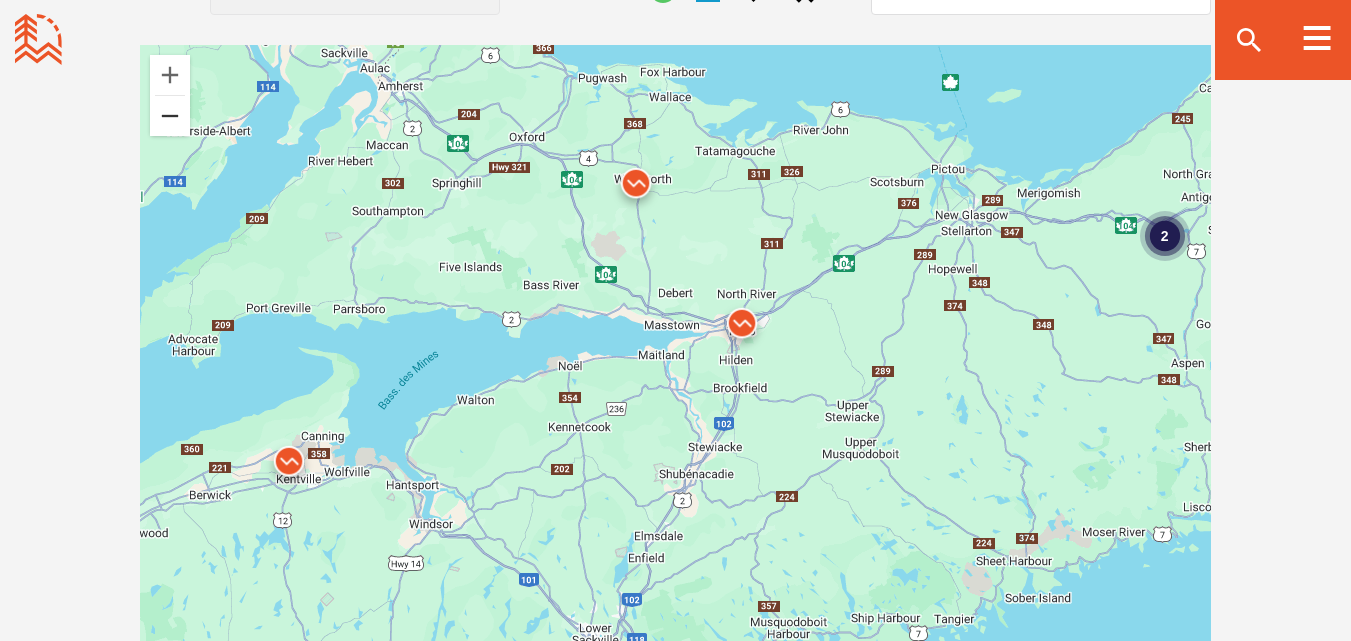 click at bounding box center [170, 116] 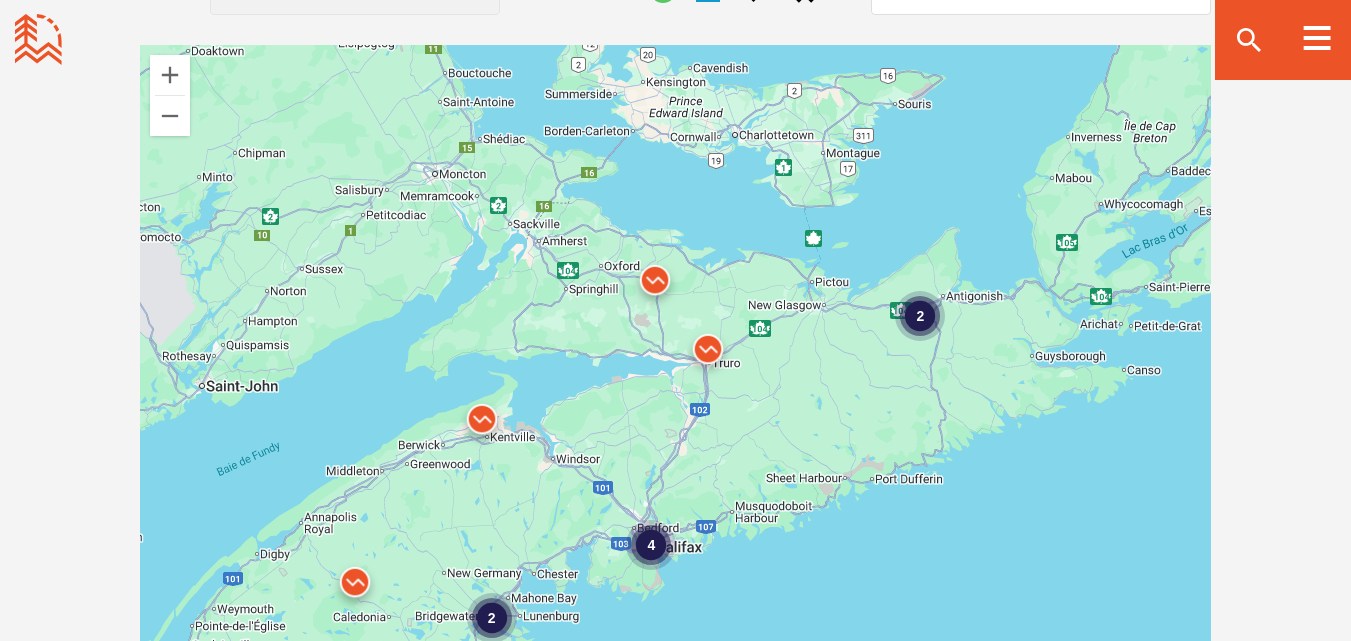 click on "2" at bounding box center [920, 316] 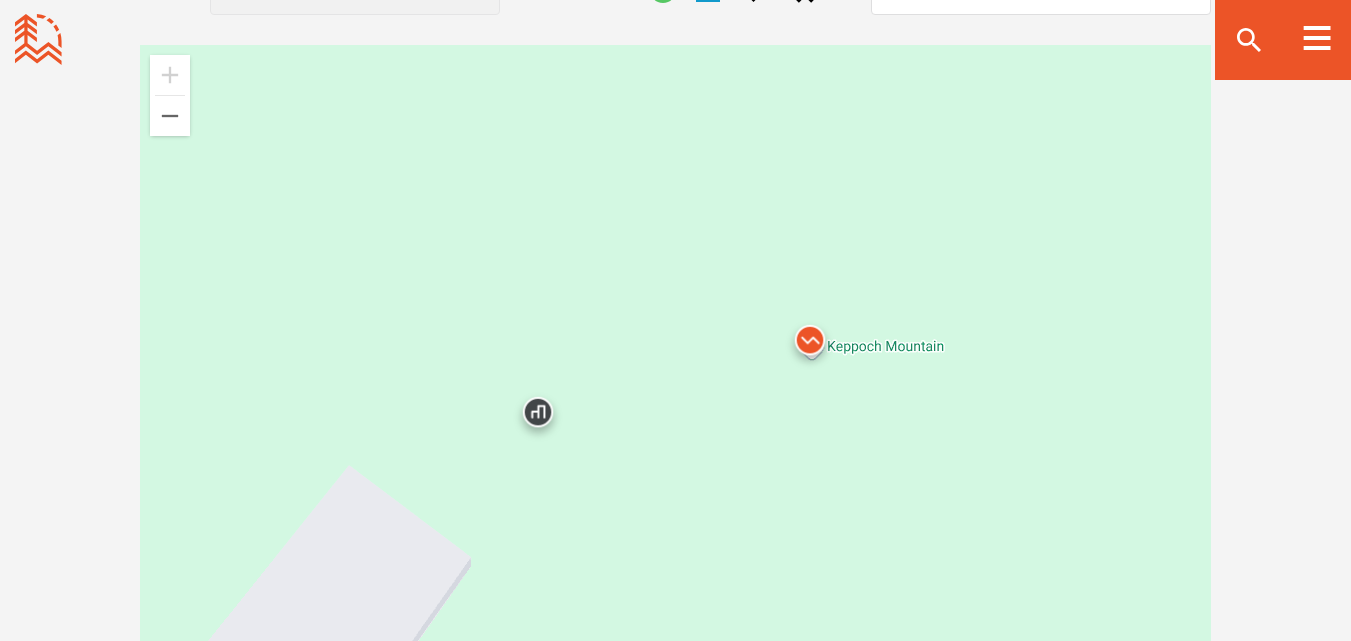click at bounding box center (538, 417) 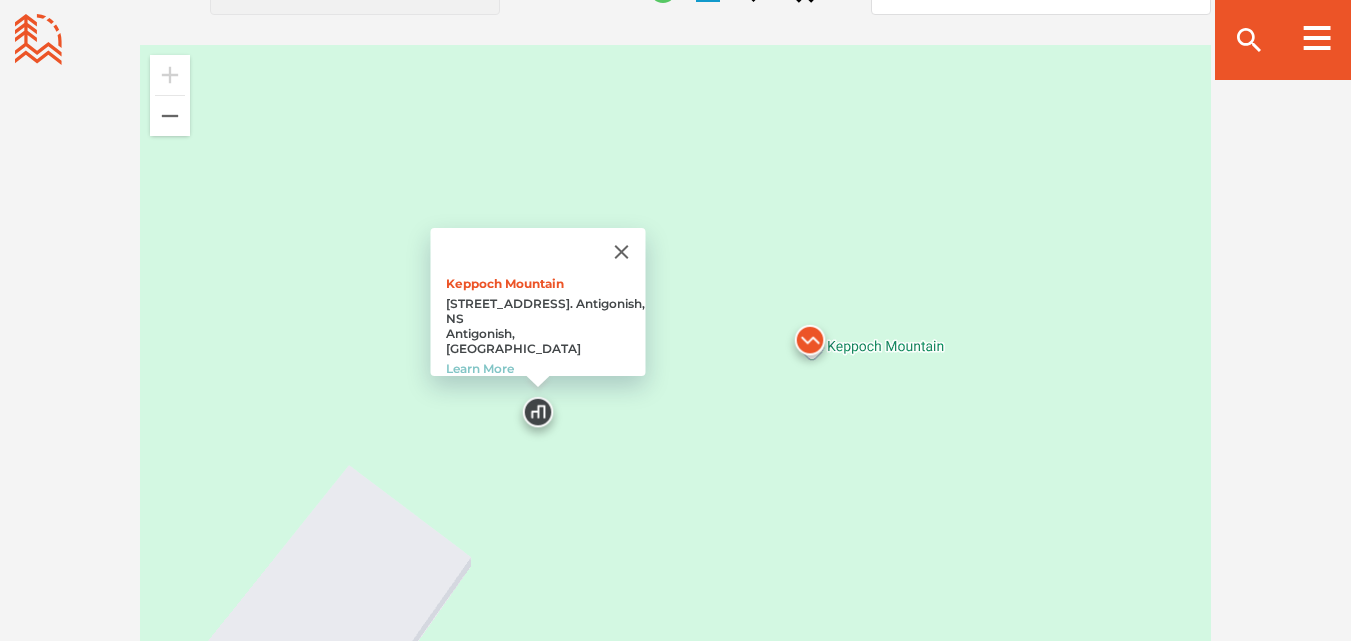 click at bounding box center [810, 345] 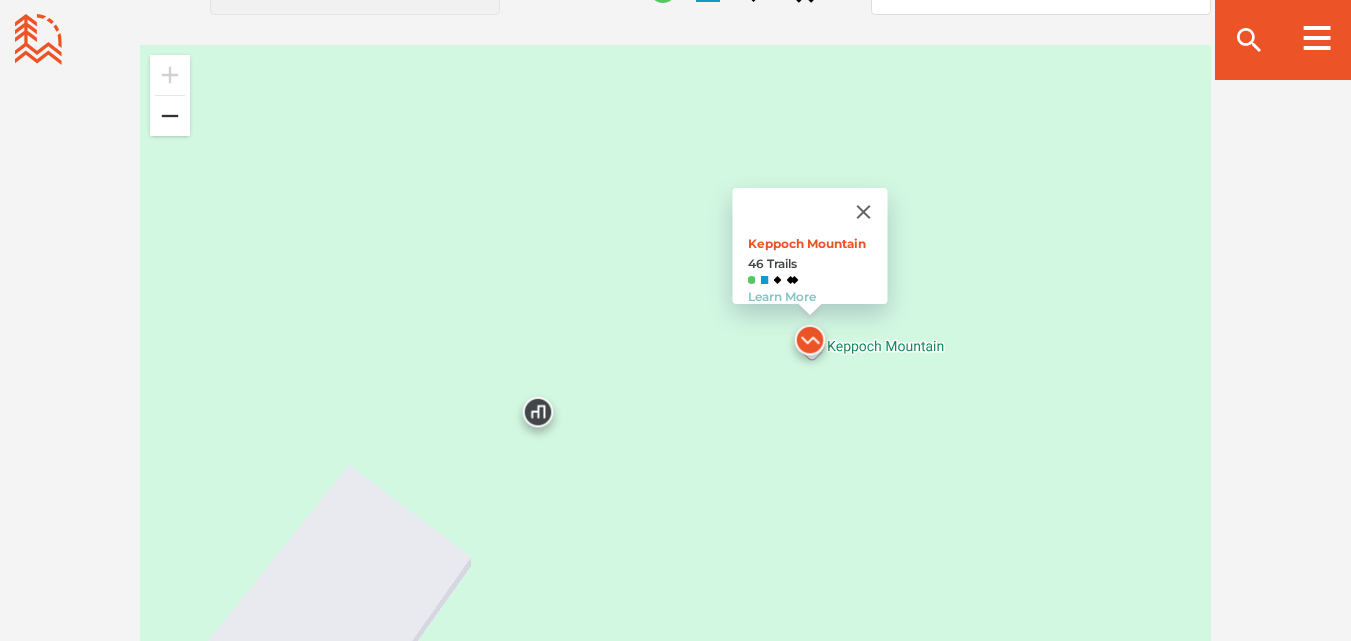 click at bounding box center [170, 116] 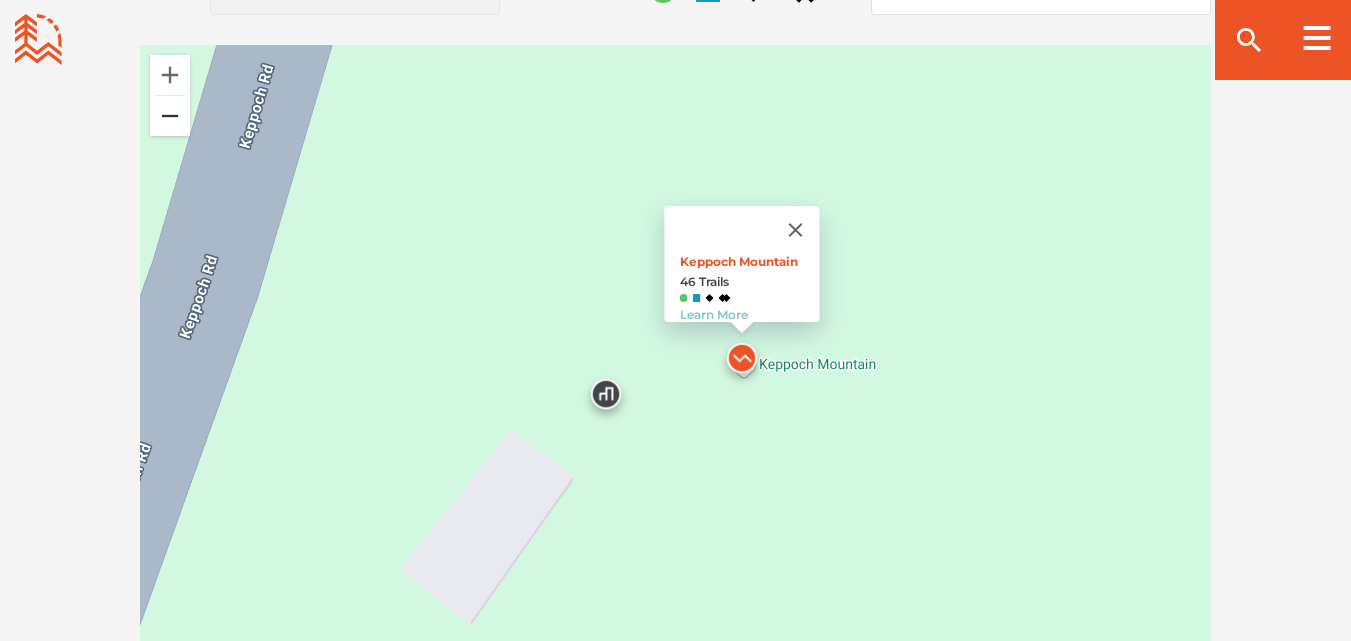 click at bounding box center [170, 116] 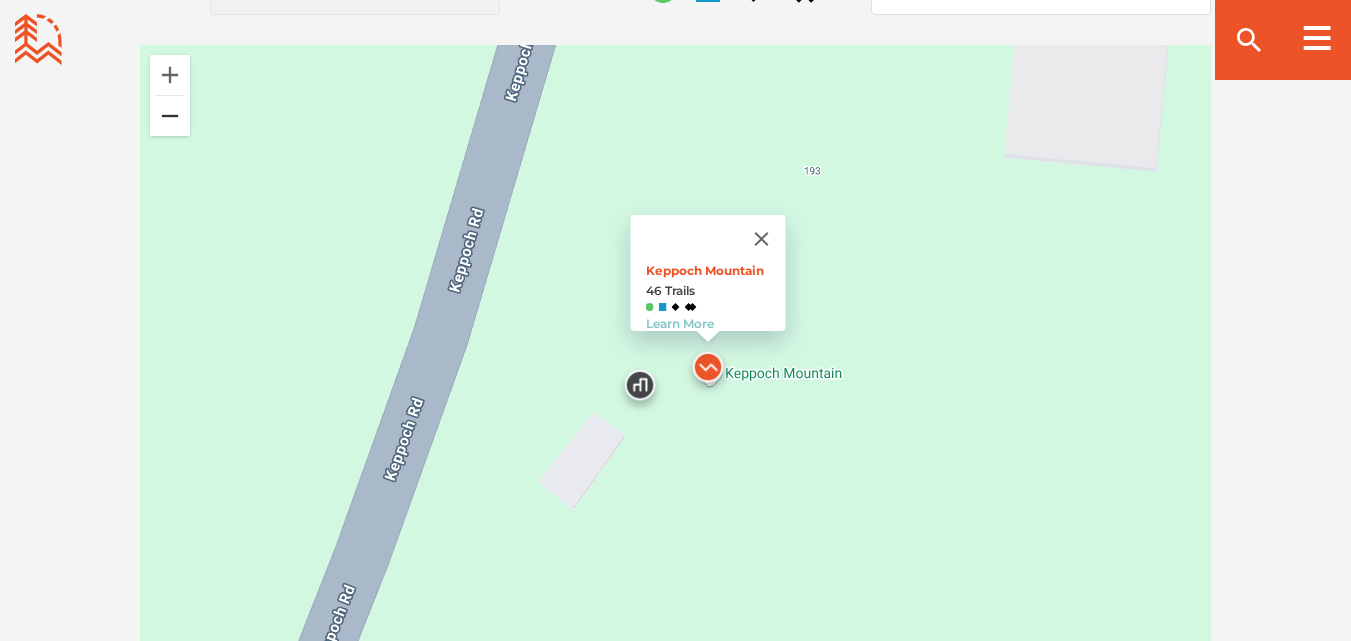 click at bounding box center [170, 116] 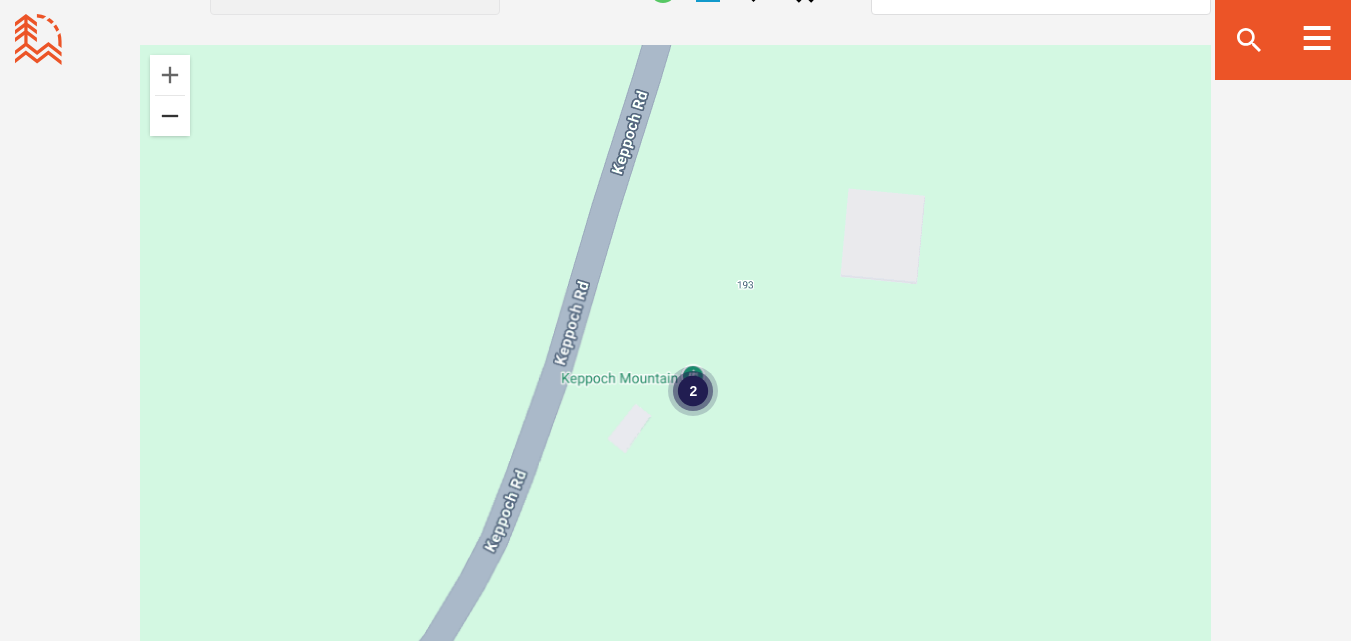 click at bounding box center [170, 116] 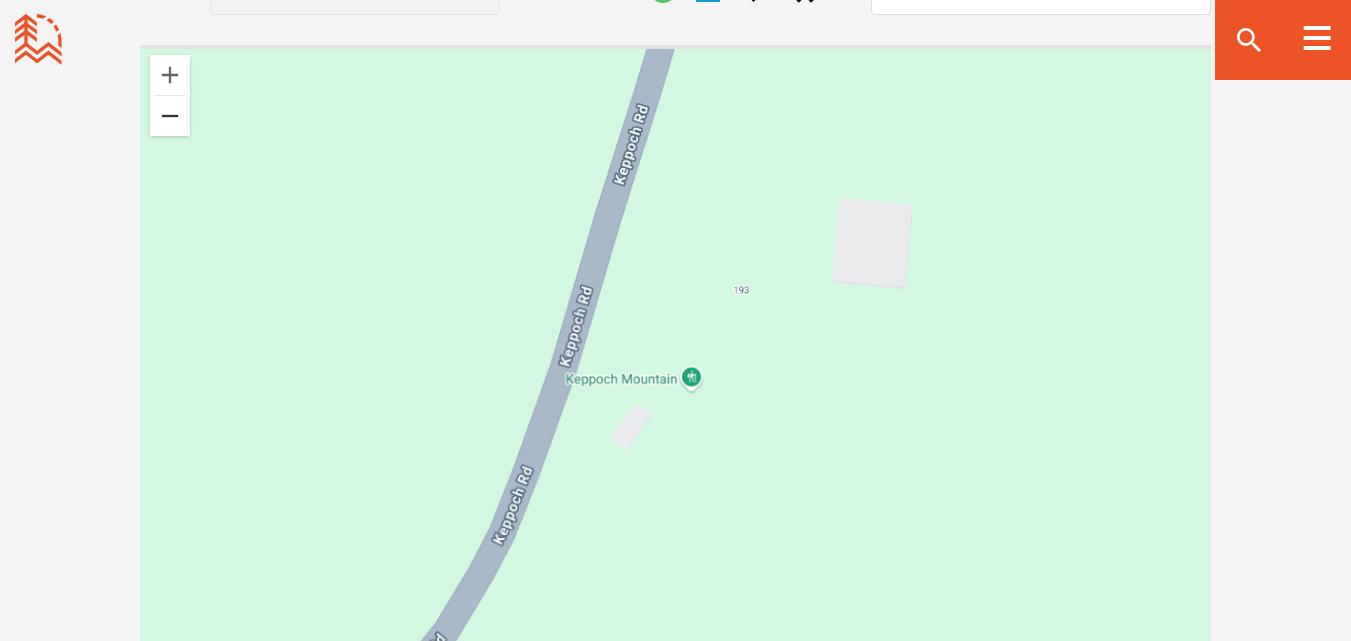 click at bounding box center [170, 116] 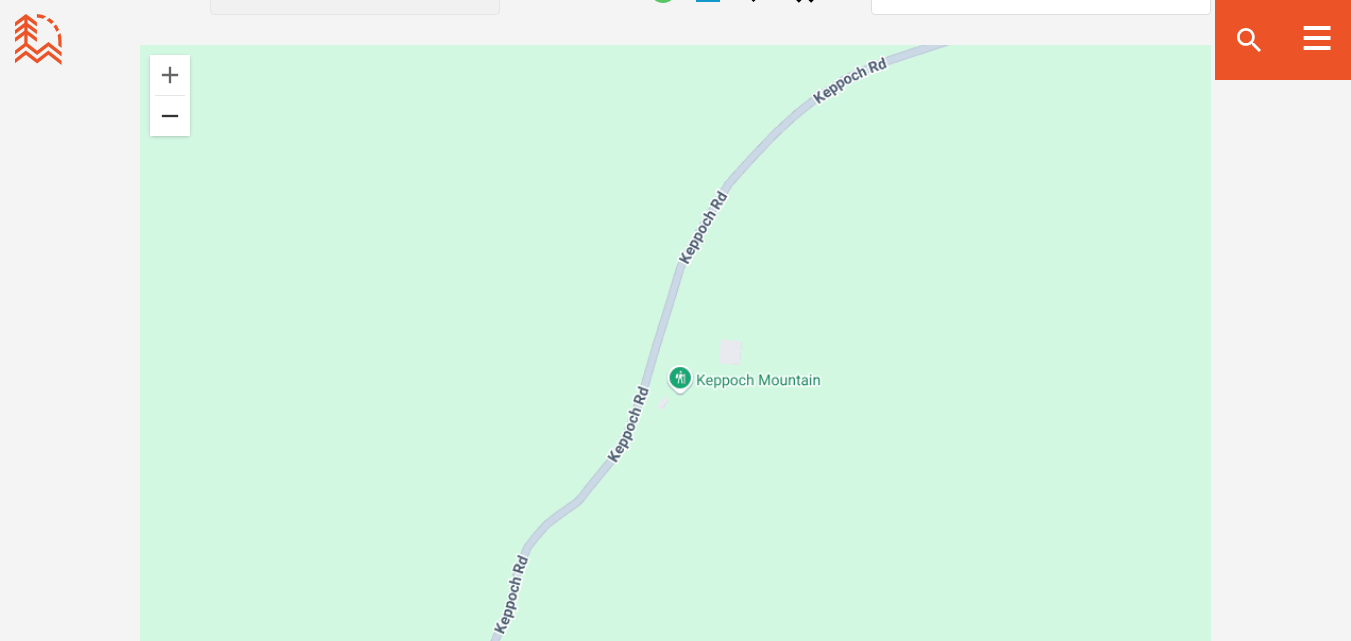 click at bounding box center (170, 116) 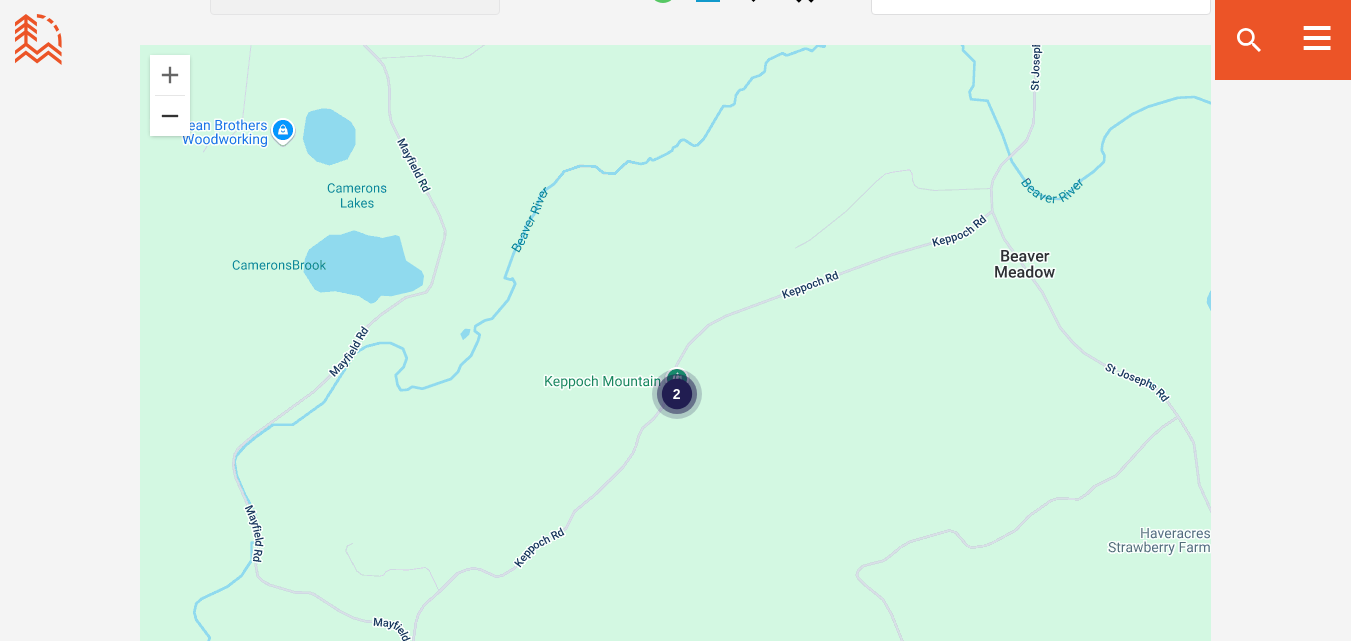 click at bounding box center (170, 116) 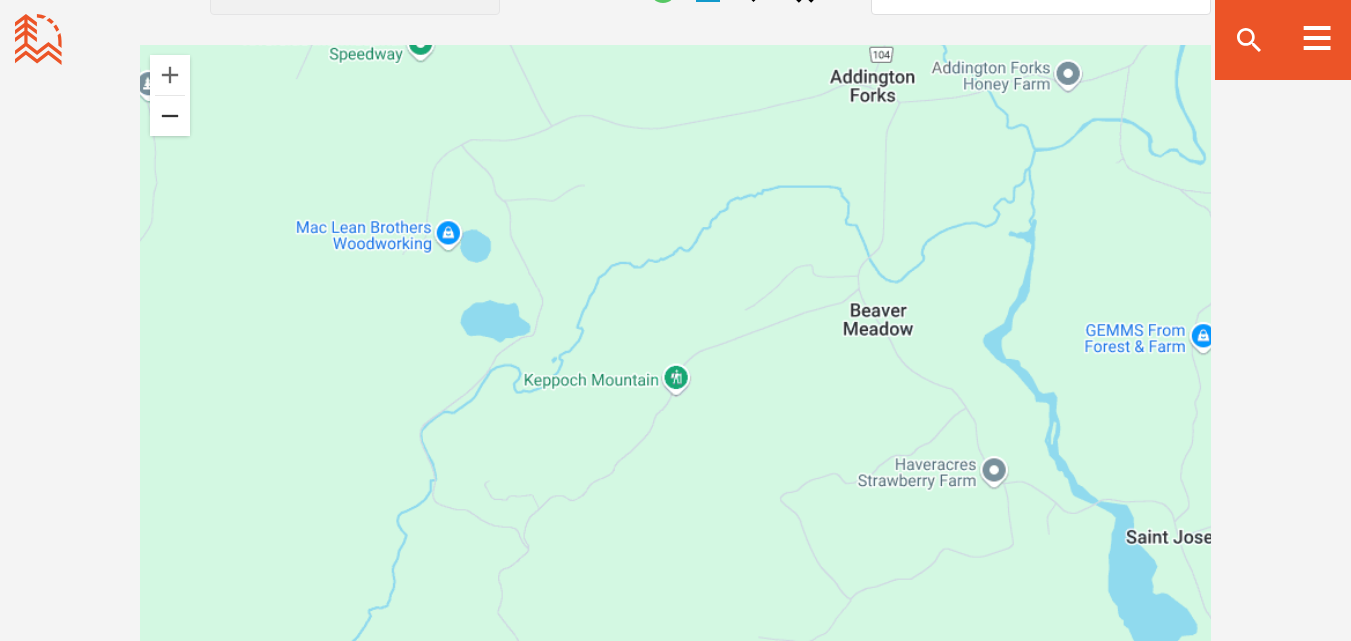 click at bounding box center [170, 116] 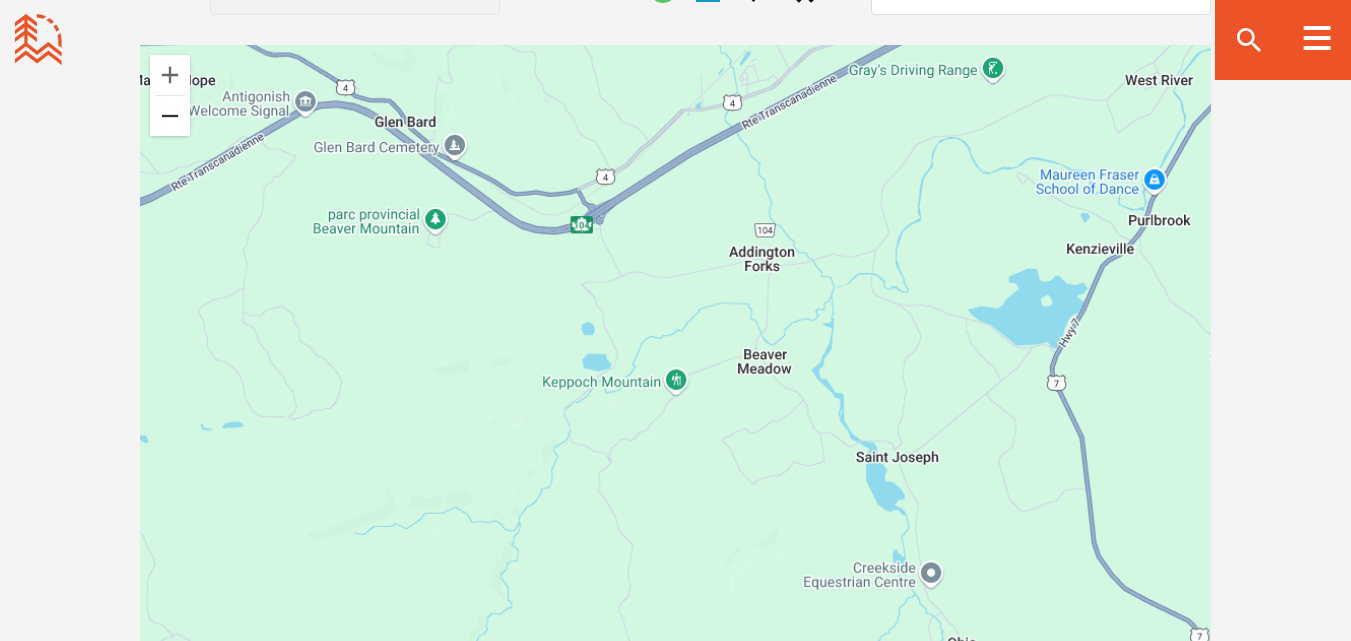 click at bounding box center [170, 116] 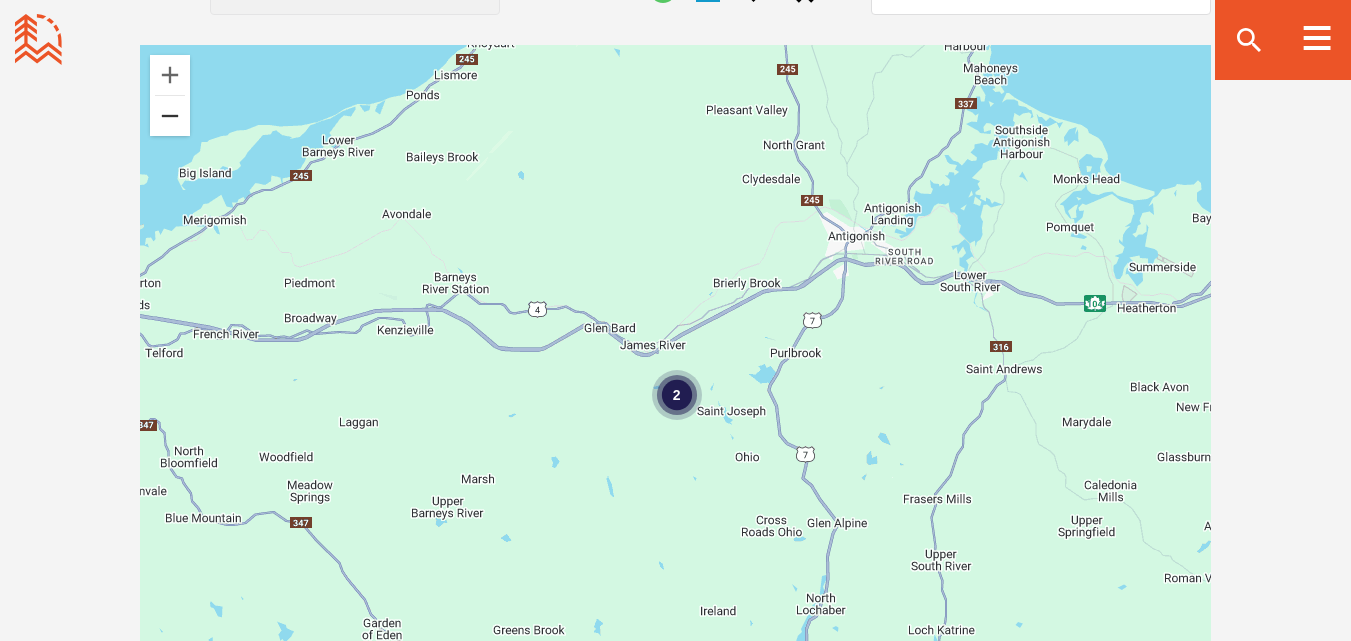 click at bounding box center (170, 116) 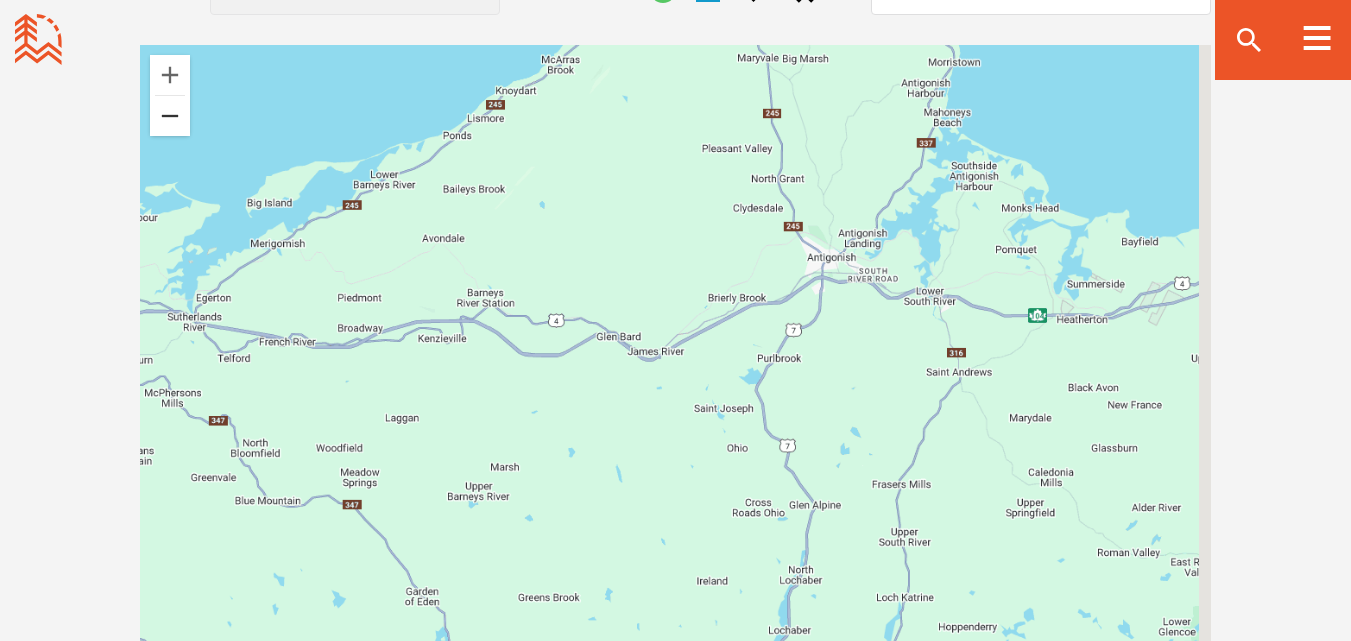 click at bounding box center (170, 116) 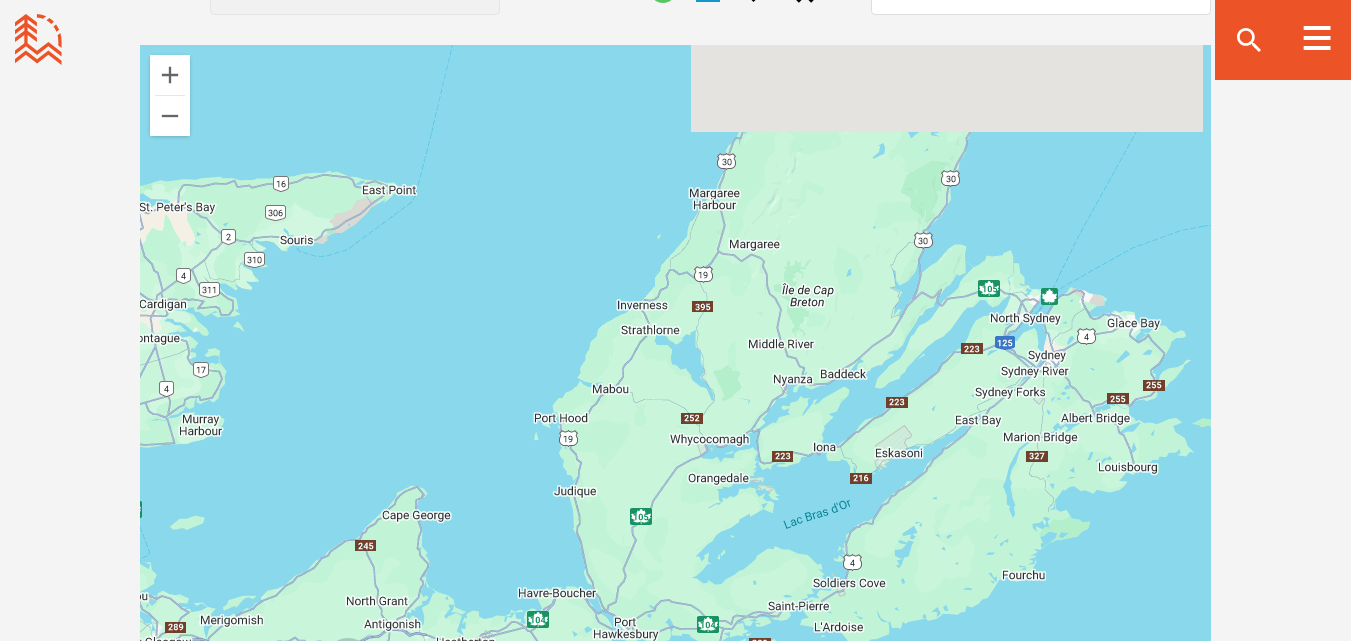 drag, startPoint x: 1043, startPoint y: 299, endPoint x: 714, endPoint y: 573, distance: 428.15533 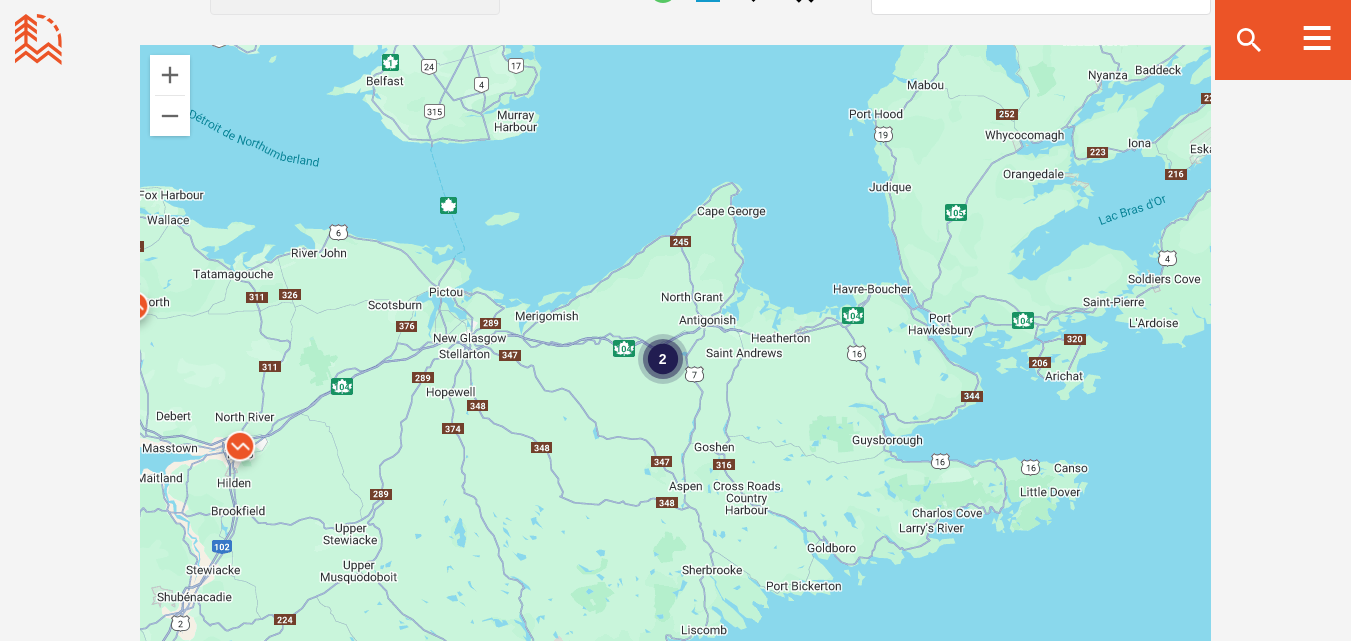 drag, startPoint x: 692, startPoint y: 395, endPoint x: 1041, endPoint y: 32, distance: 503.55734 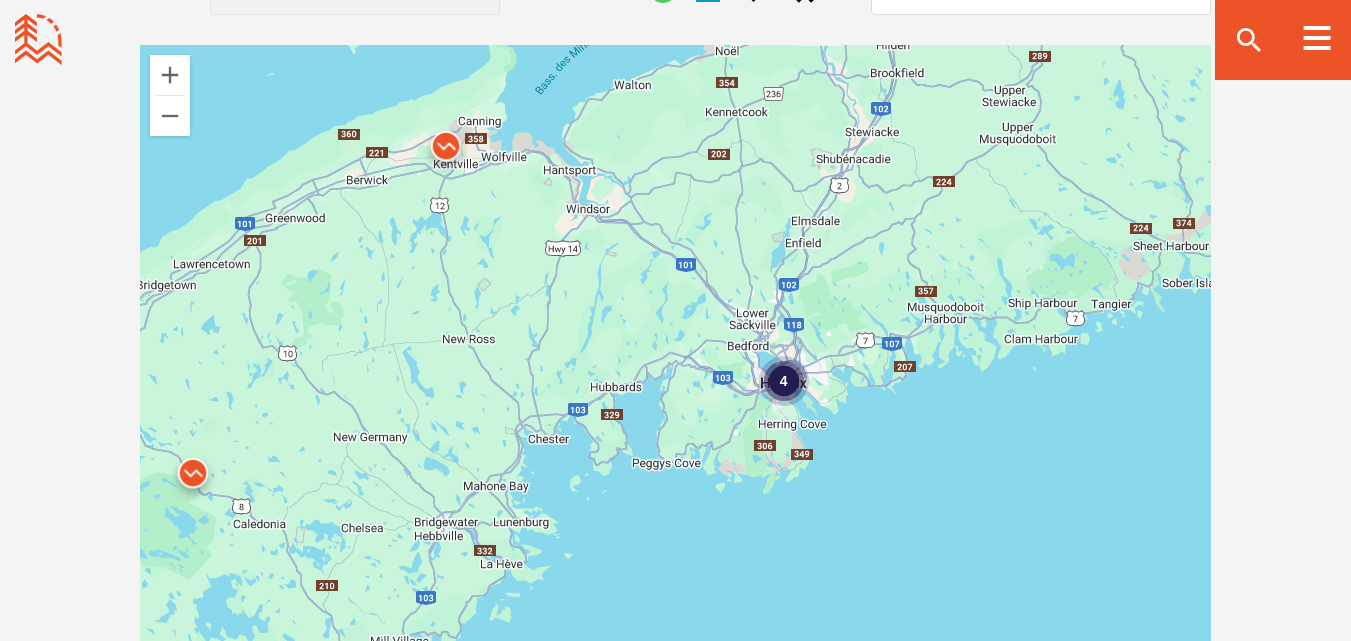 drag, startPoint x: 417, startPoint y: 396, endPoint x: 1050, endPoint y: 14, distance: 739.3328 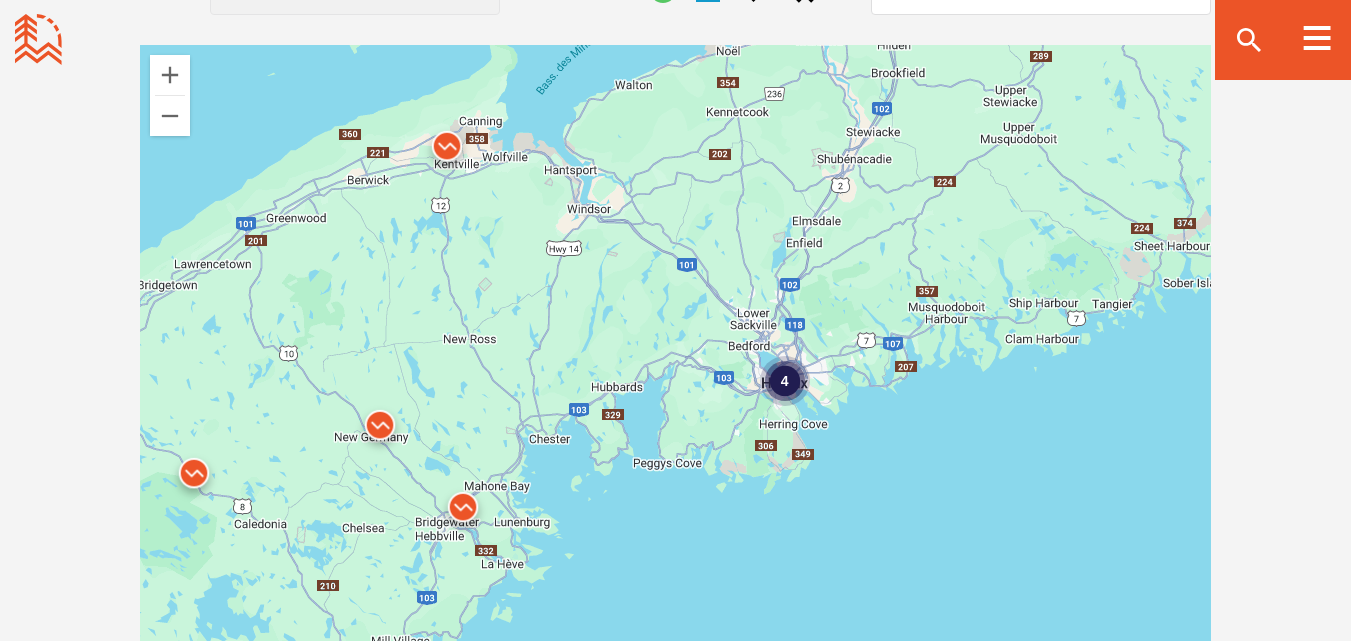 click at bounding box center (463, 512) 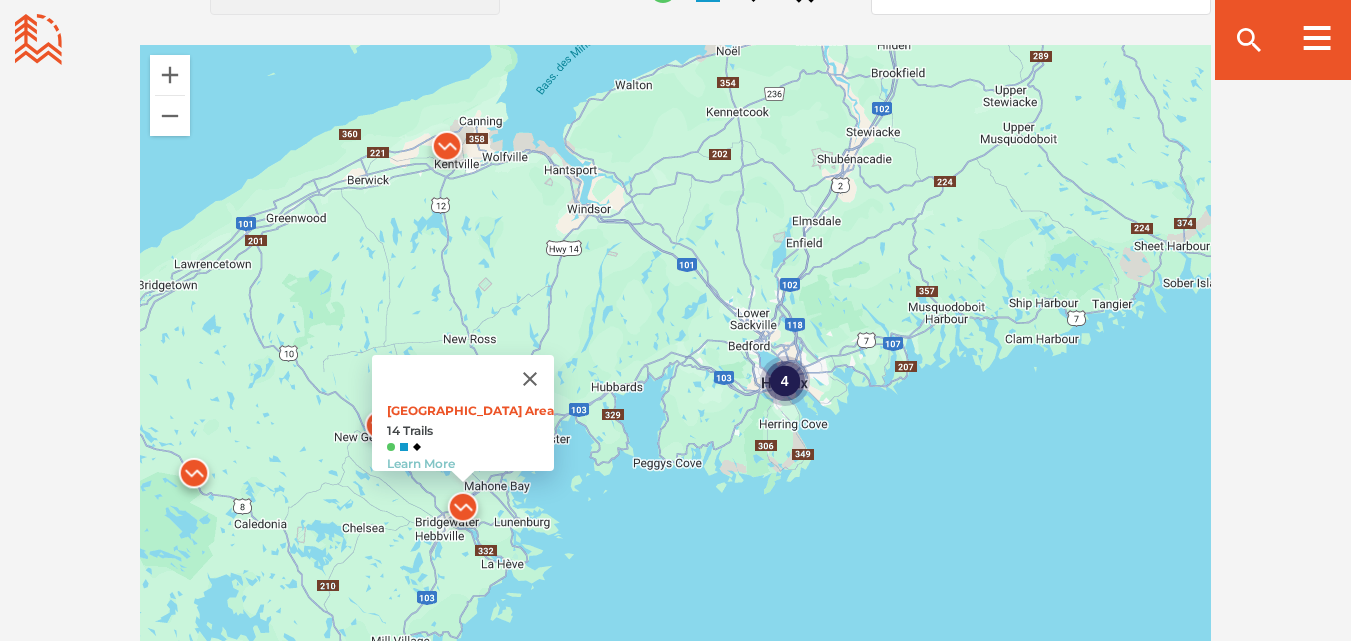click at bounding box center (380, 430) 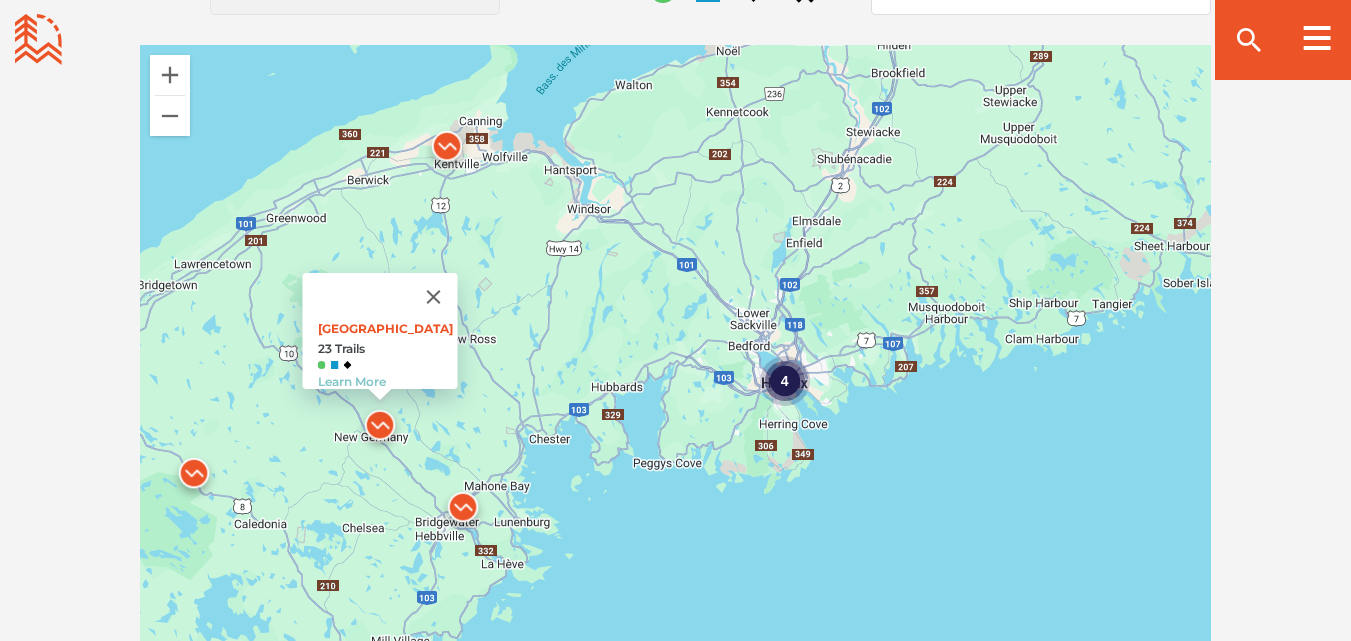 click at bounding box center (194, 478) 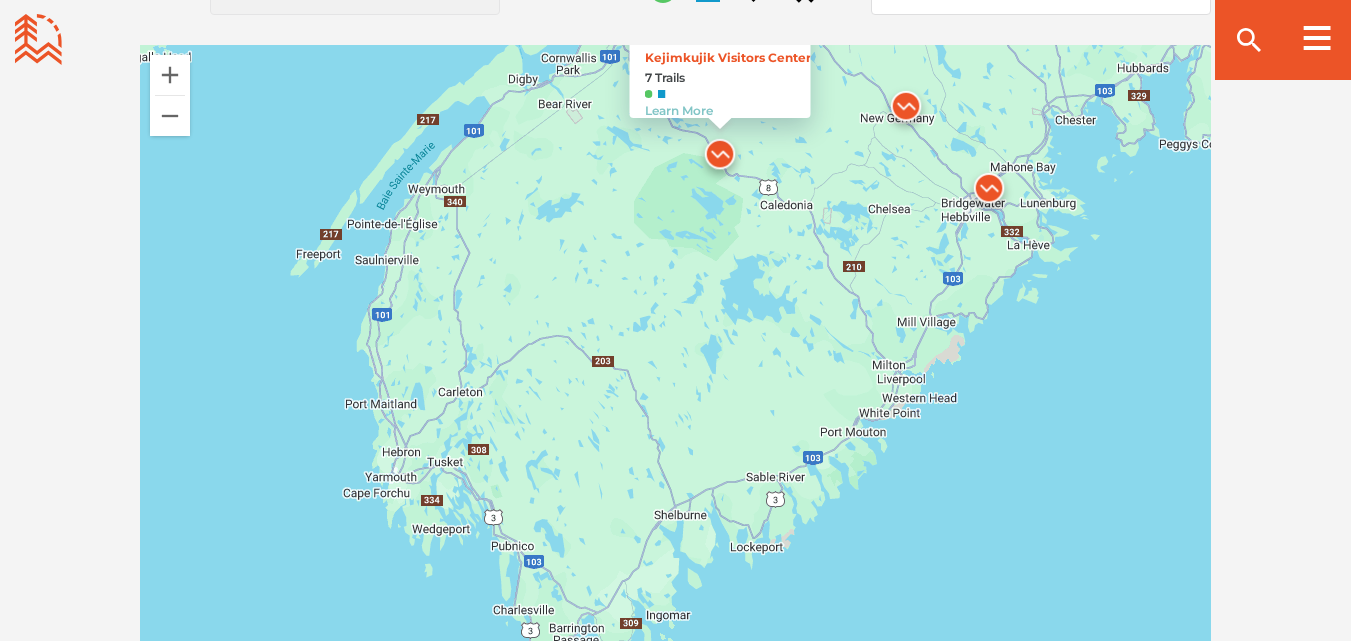 drag, startPoint x: 284, startPoint y: 486, endPoint x: 710, endPoint y: 160, distance: 536.42523 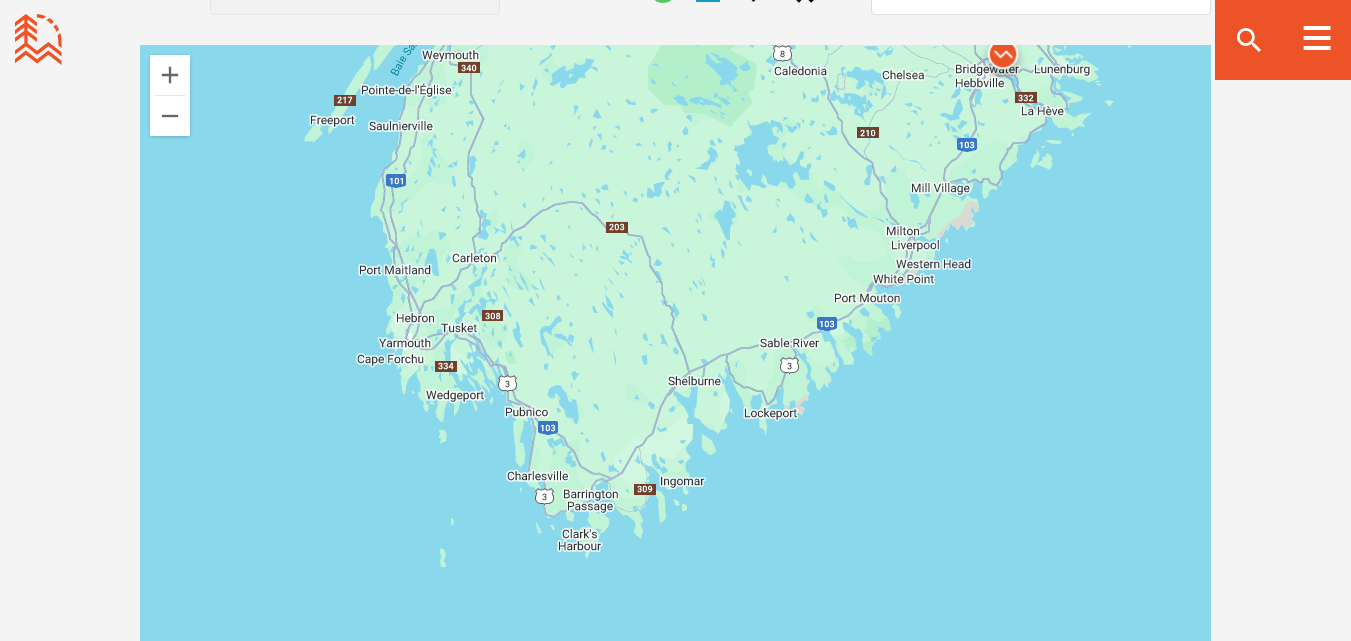 drag, startPoint x: 670, startPoint y: 314, endPoint x: 684, endPoint y: 177, distance: 137.71347 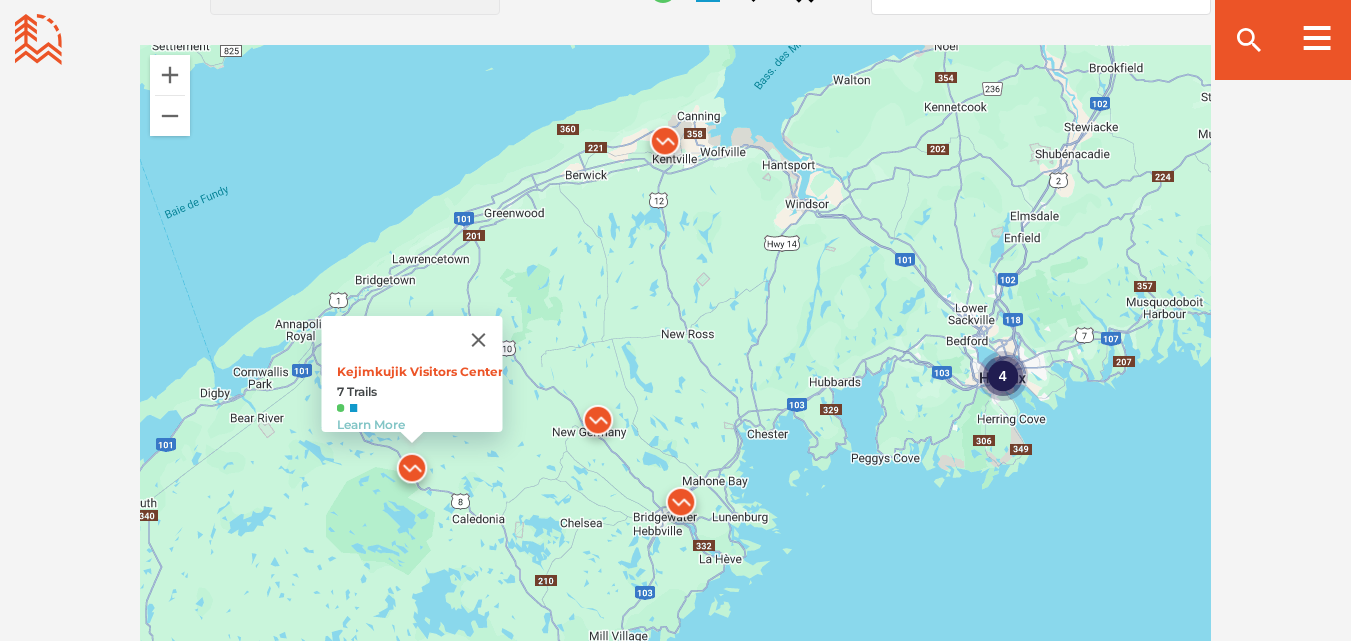 drag, startPoint x: 684, startPoint y: 176, endPoint x: 307, endPoint y: 680, distance: 629.4005 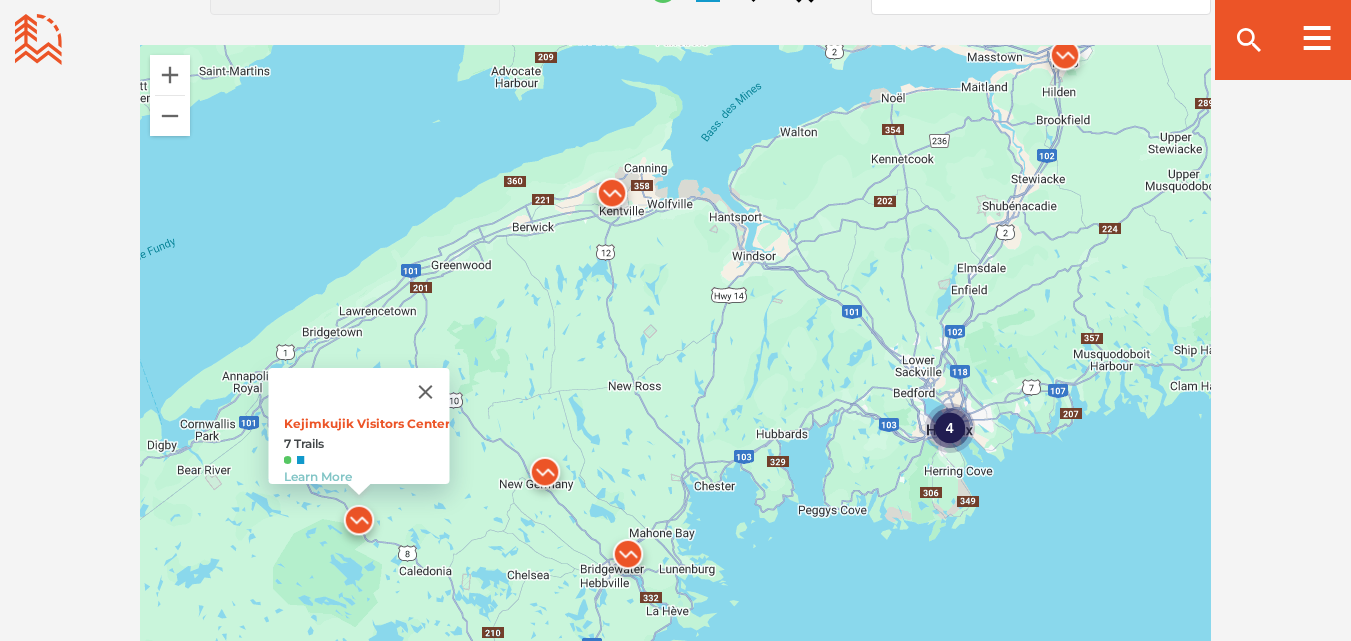 click at bounding box center [612, 198] 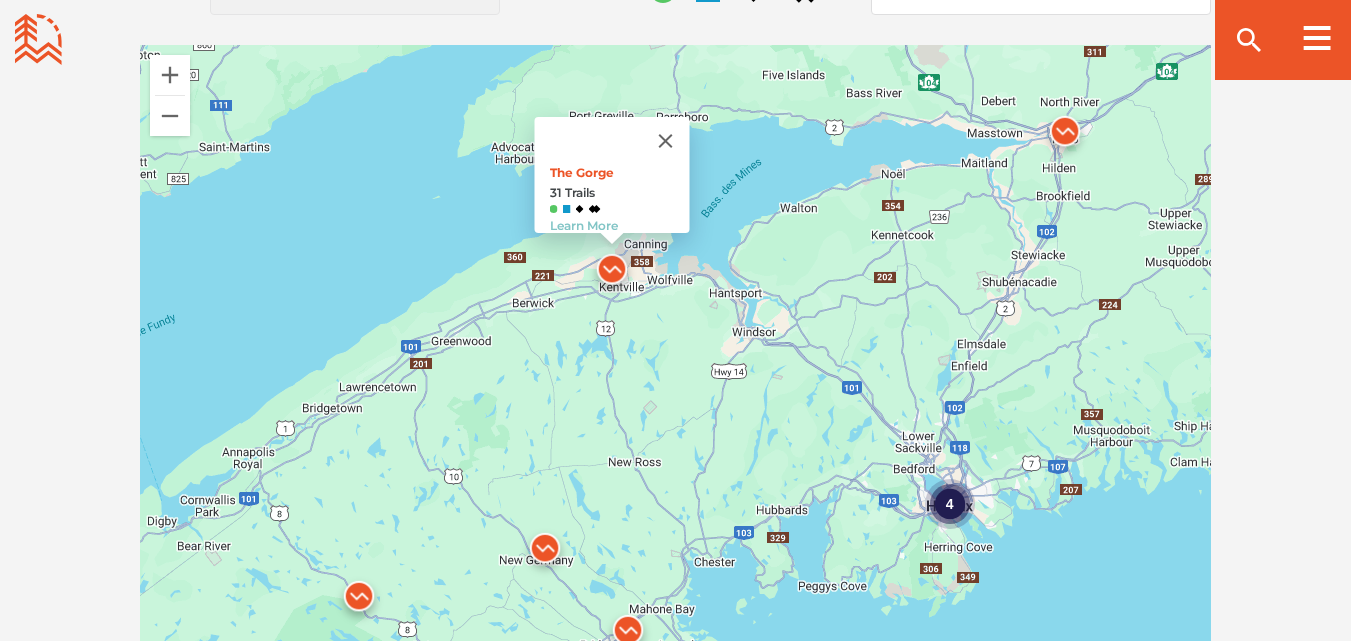 click on "4" at bounding box center (949, 504) 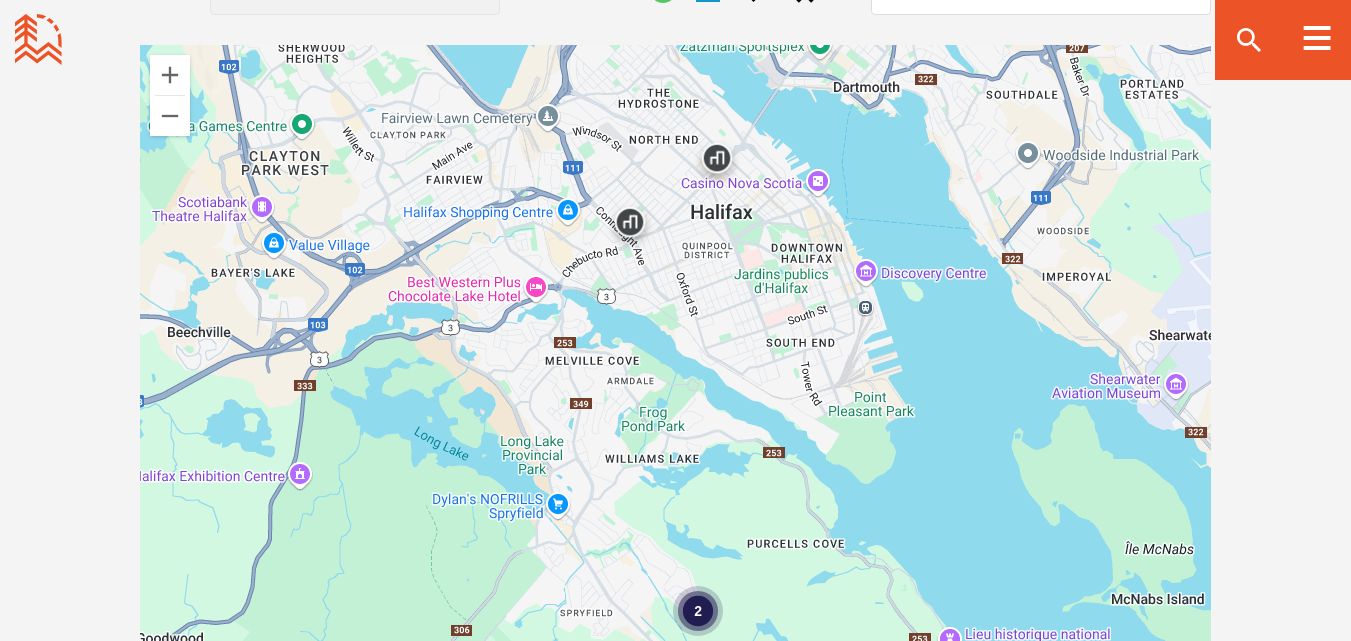click on "2" at bounding box center [698, 611] 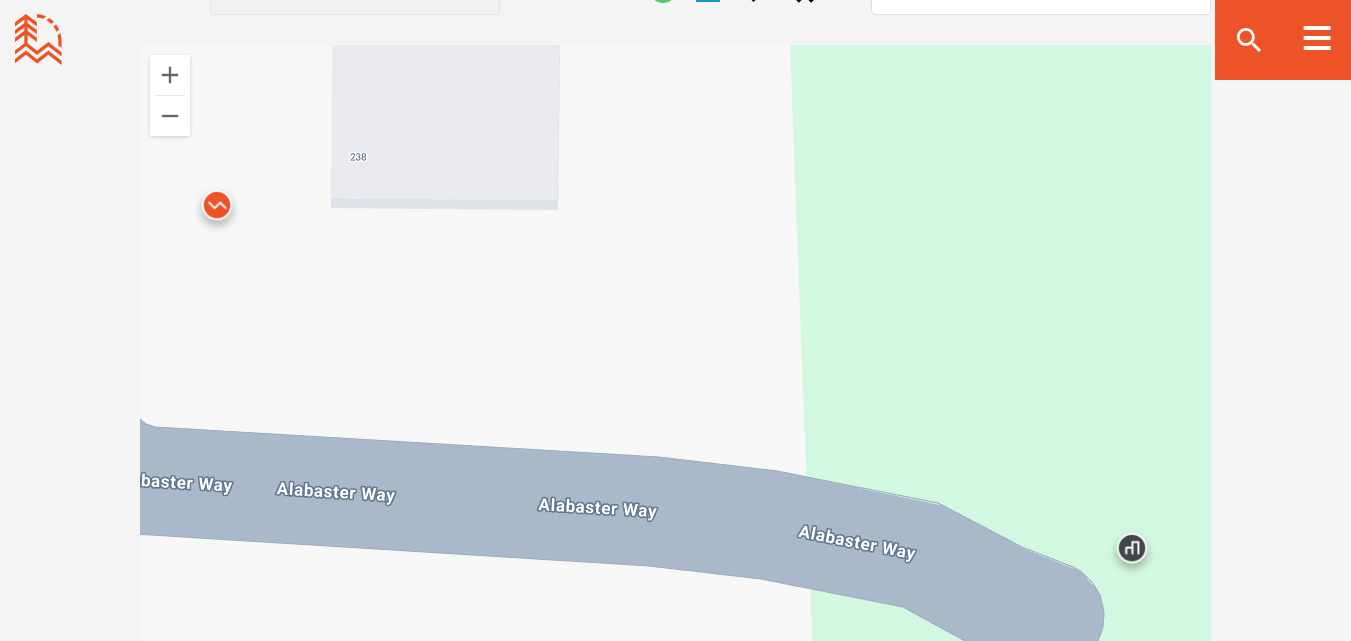 click at bounding box center (217, 210) 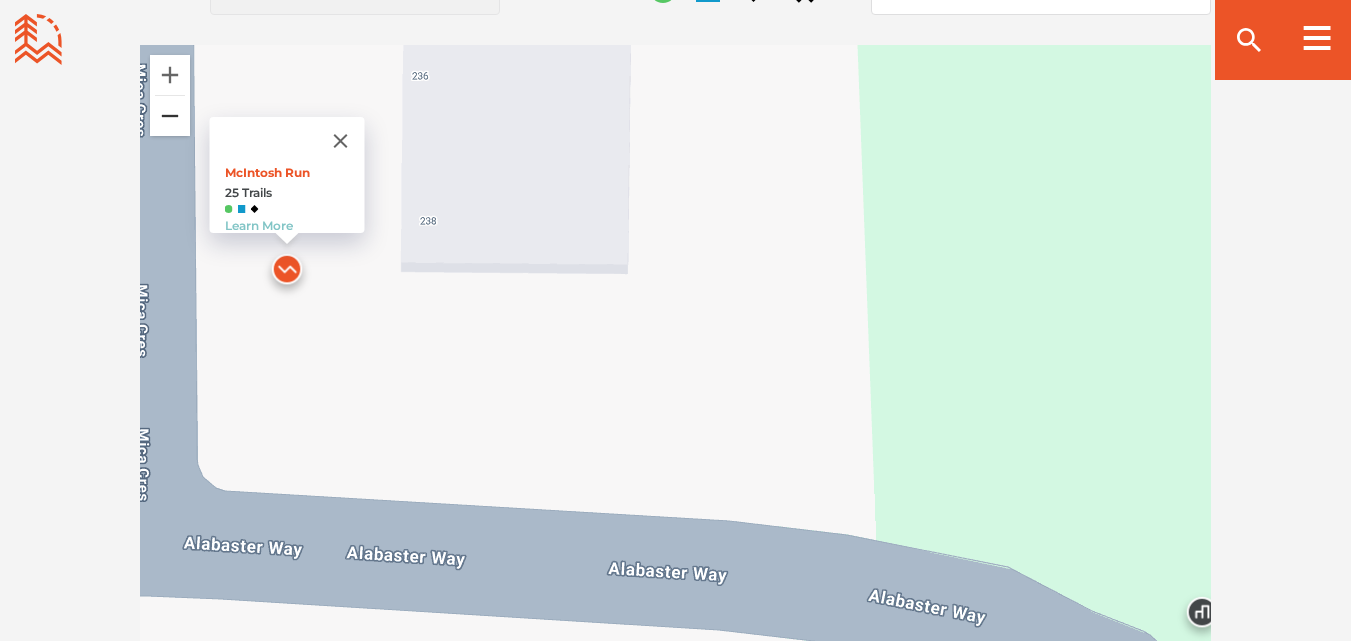 click at bounding box center (170, 116) 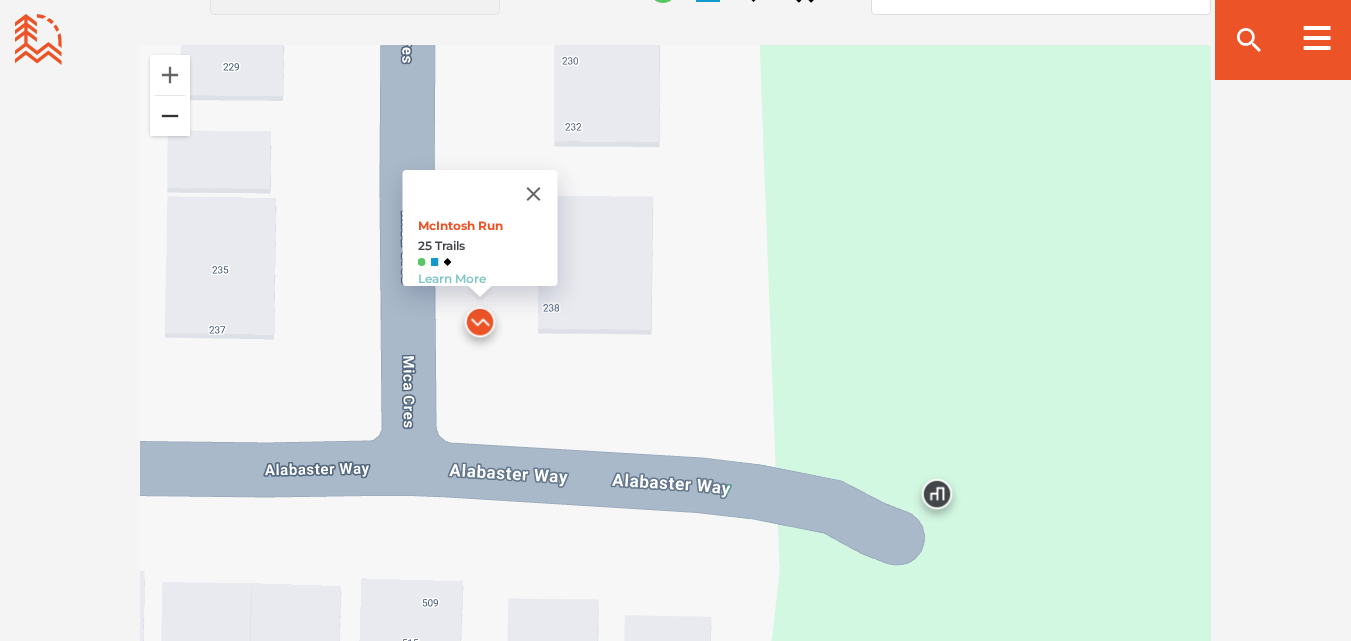 click at bounding box center [170, 116] 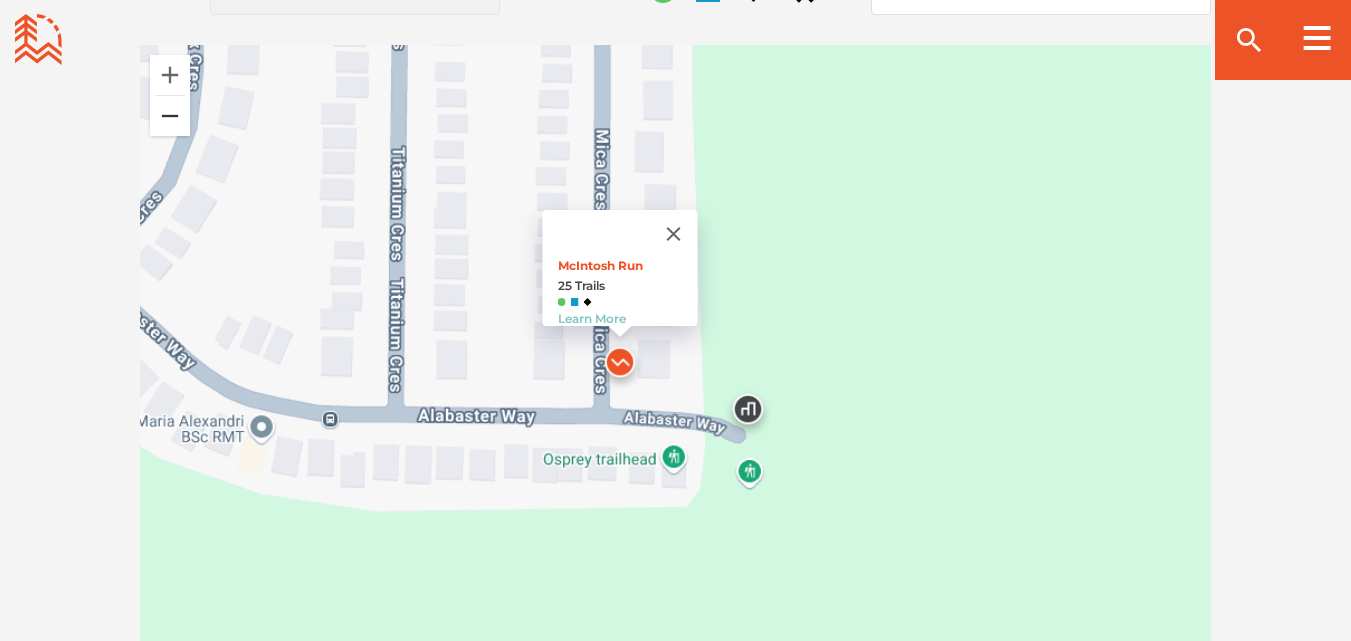 click at bounding box center (170, 116) 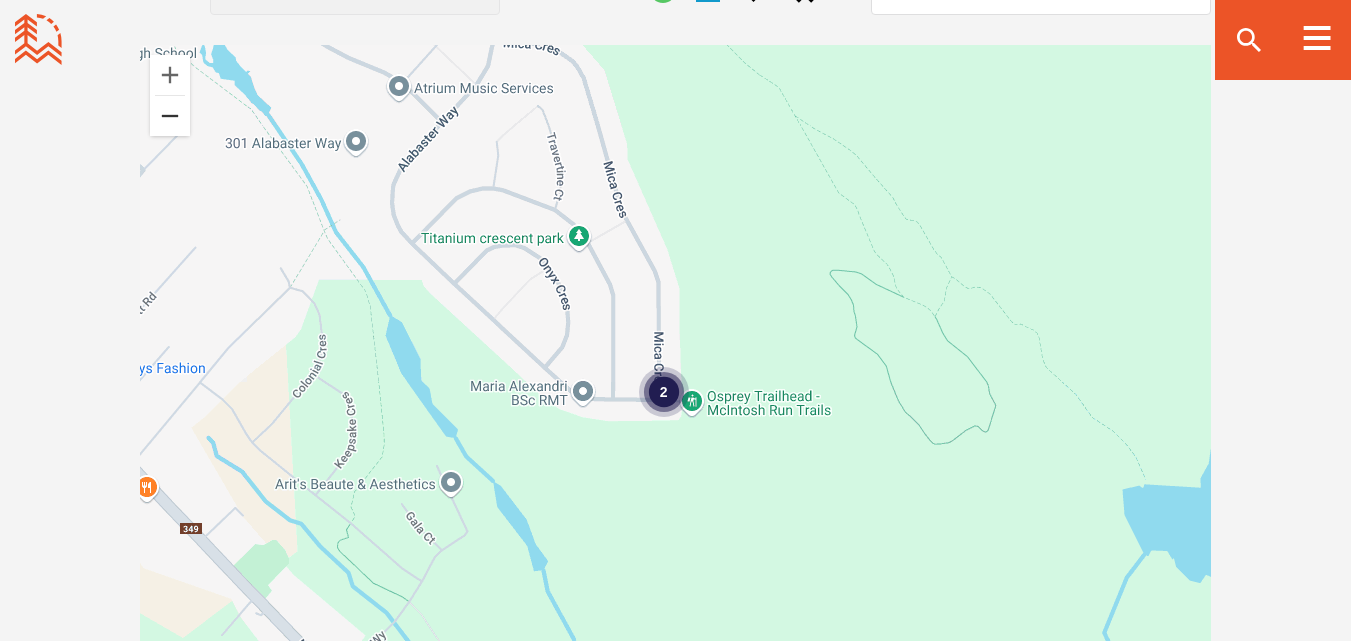 click at bounding box center [170, 116] 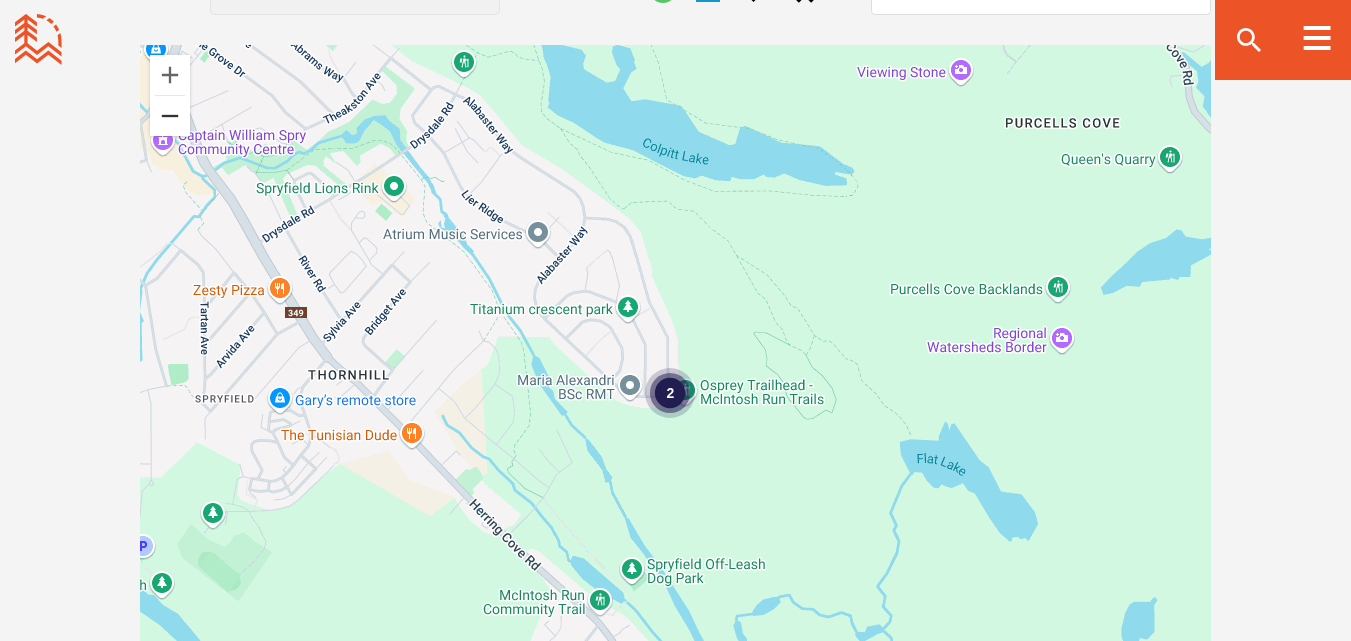 click at bounding box center (170, 116) 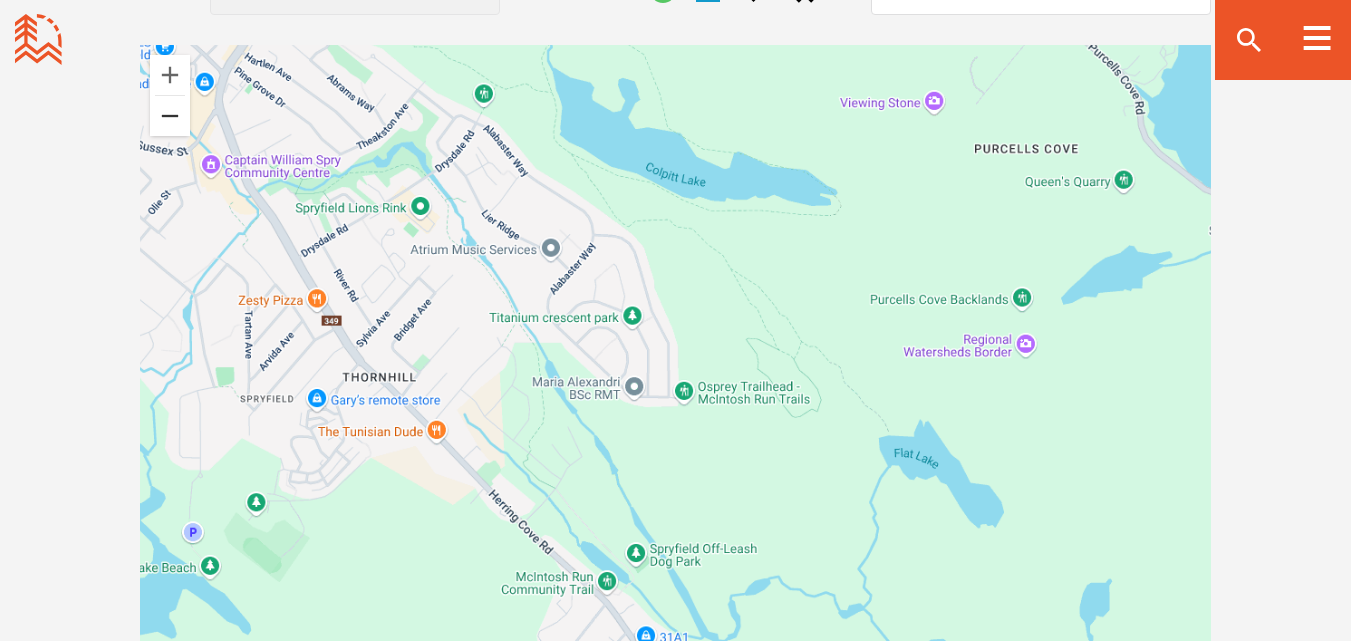 click at bounding box center [170, 116] 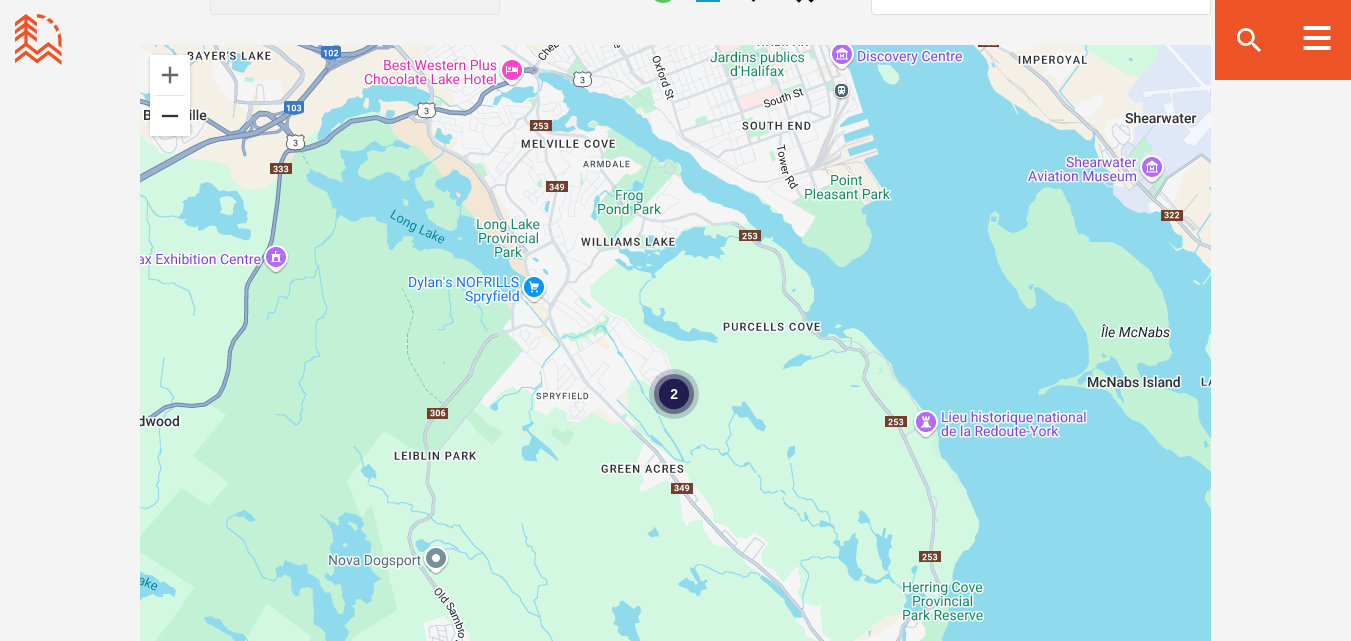 click at bounding box center (170, 116) 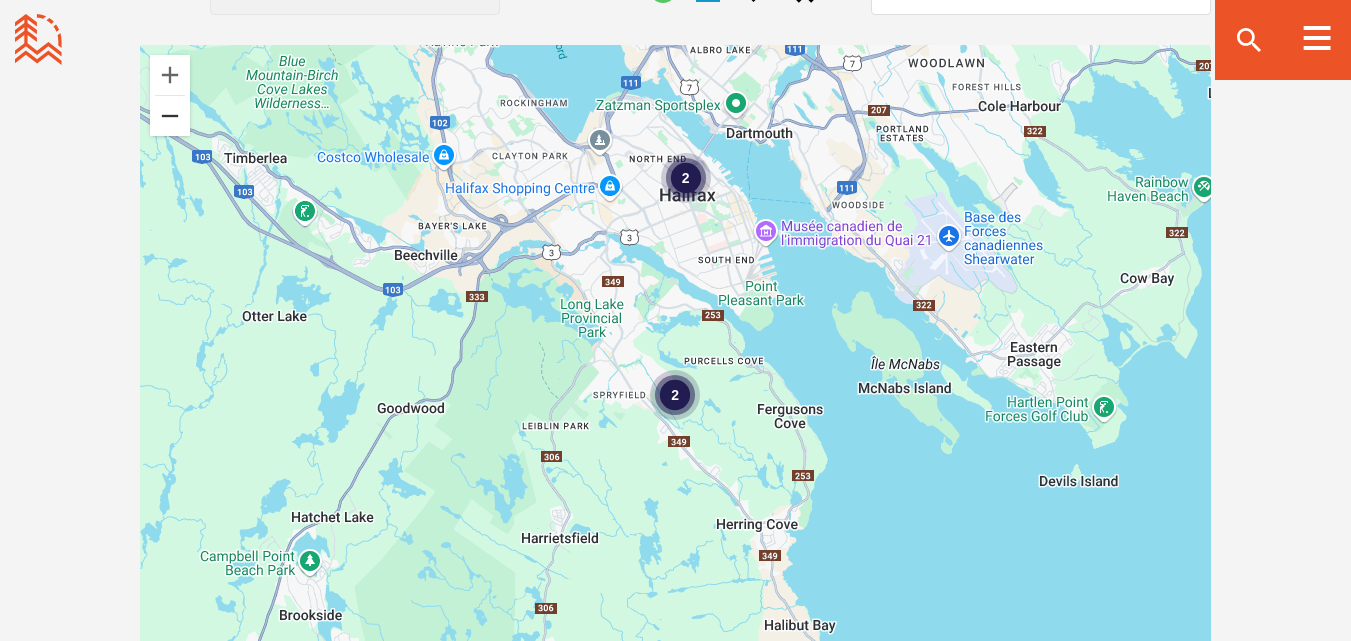 click at bounding box center [170, 116] 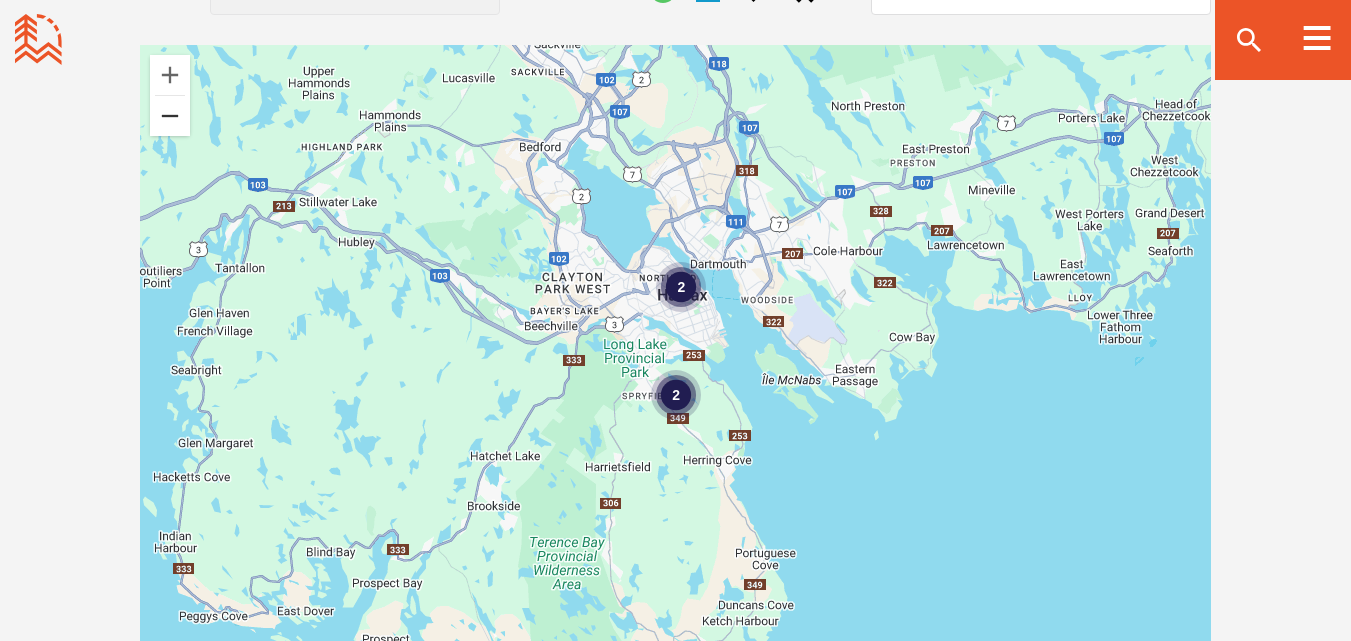 click at bounding box center (170, 116) 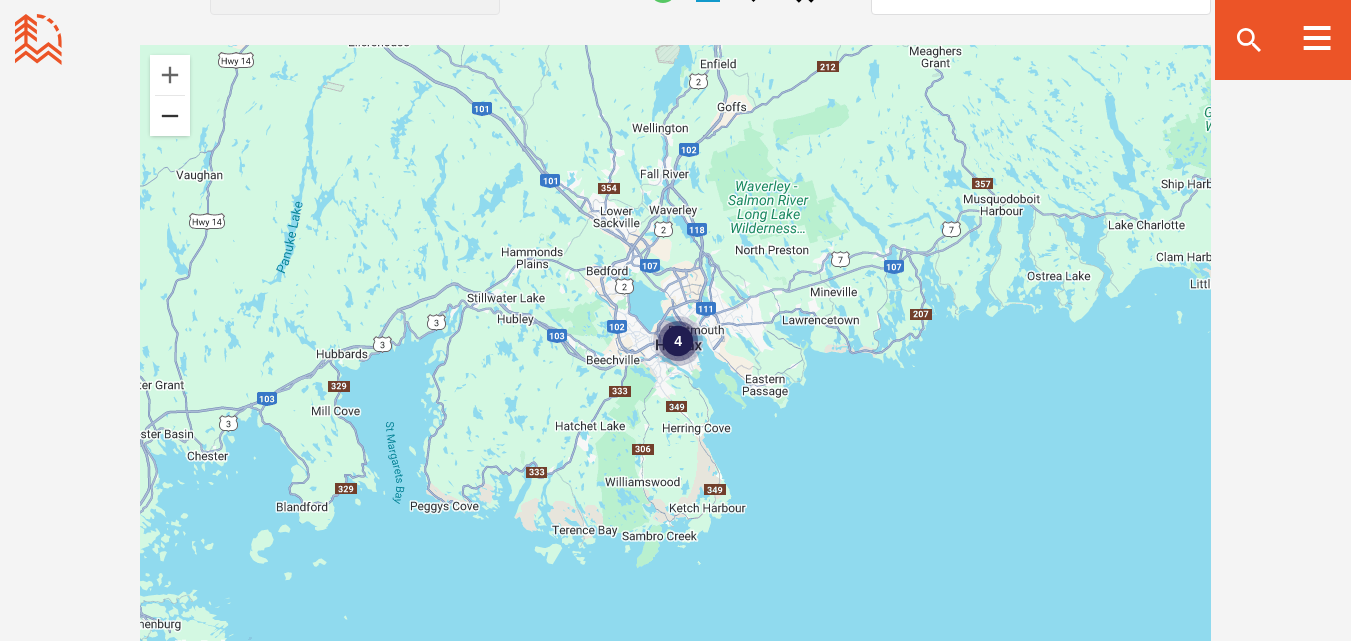 click at bounding box center (170, 116) 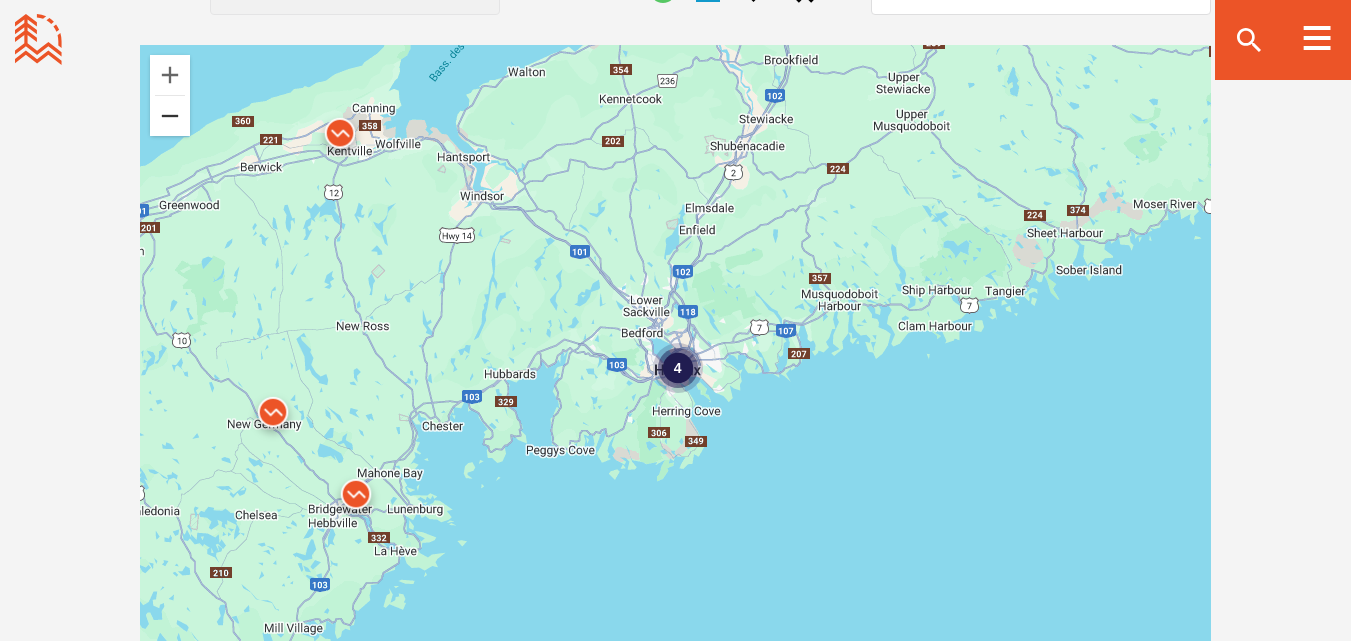 click at bounding box center [170, 116] 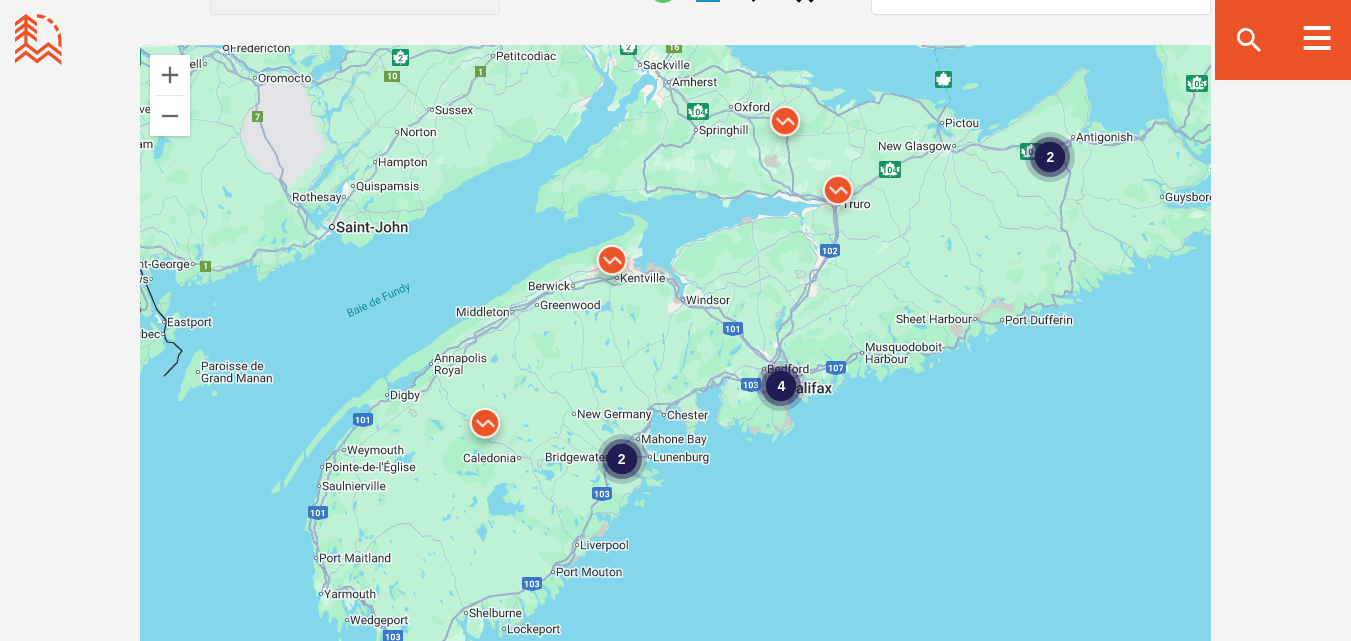 drag, startPoint x: 565, startPoint y: 229, endPoint x: 672, endPoint y: 235, distance: 107.16809 